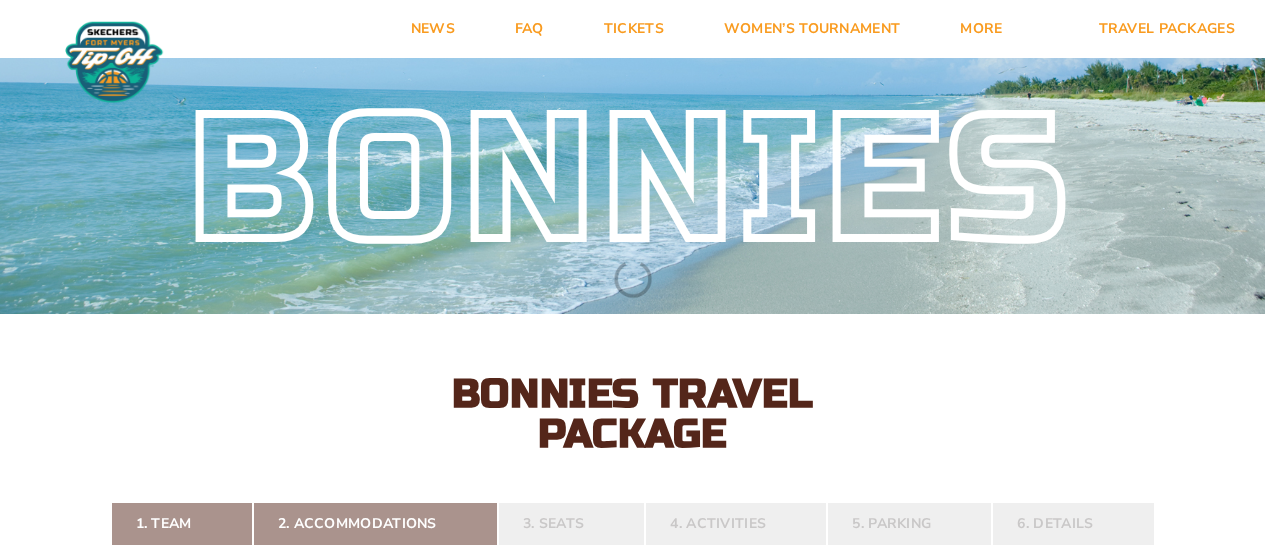 scroll, scrollTop: 0, scrollLeft: 0, axis: both 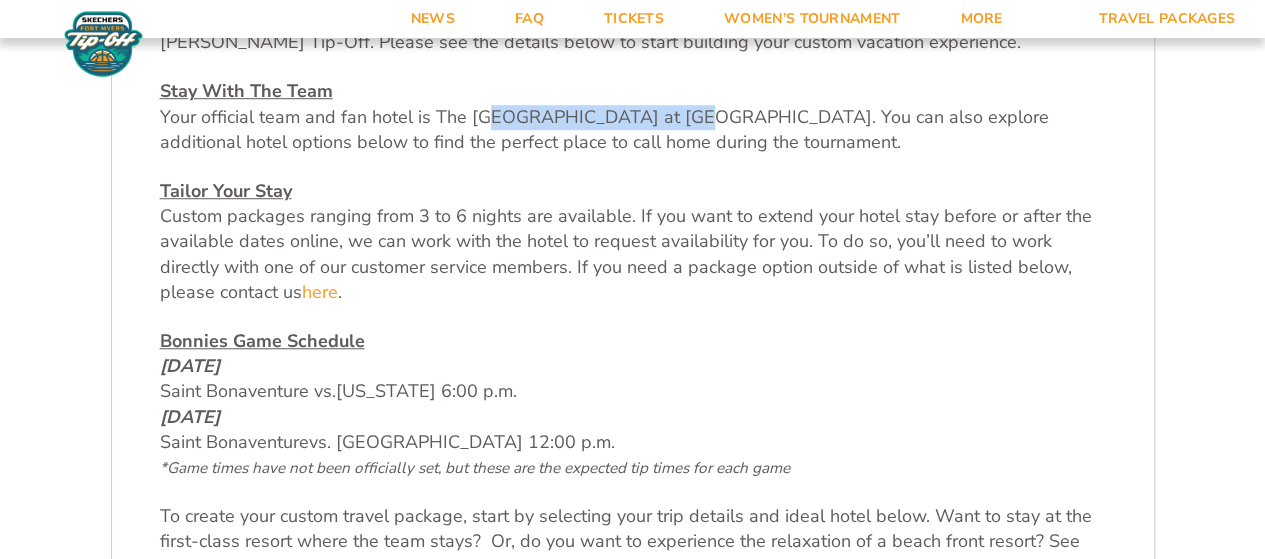 drag, startPoint x: 490, startPoint y: 115, endPoint x: 677, endPoint y: 123, distance: 187.17105 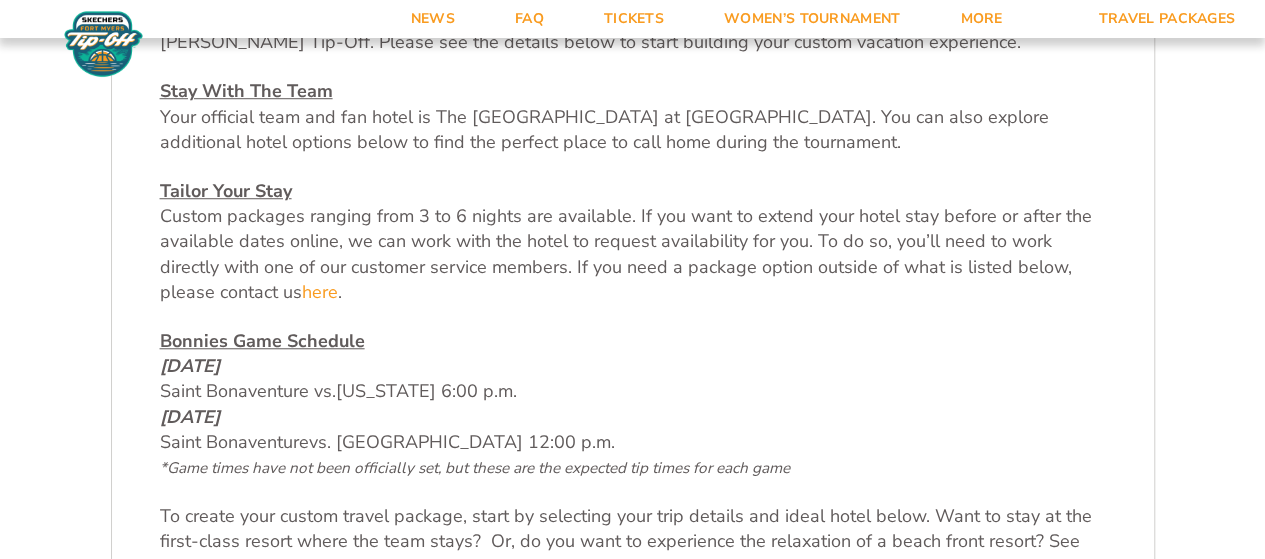 drag, startPoint x: 757, startPoint y: 123, endPoint x: 803, endPoint y: 121, distance: 46.043457 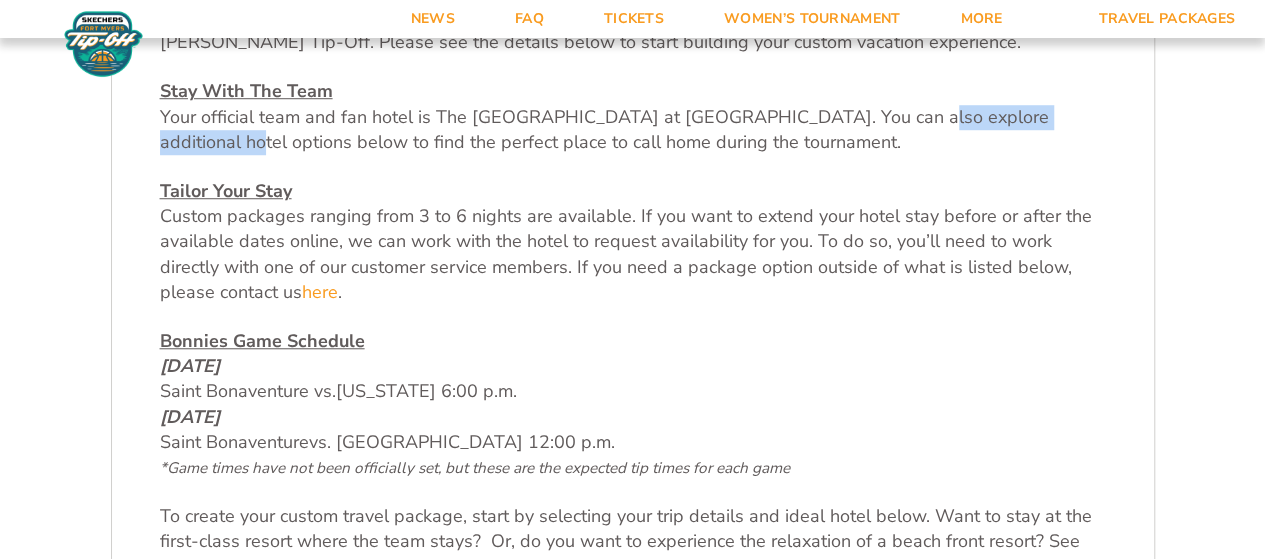drag, startPoint x: 870, startPoint y: 123, endPoint x: 816, endPoint y: 127, distance: 54.147945 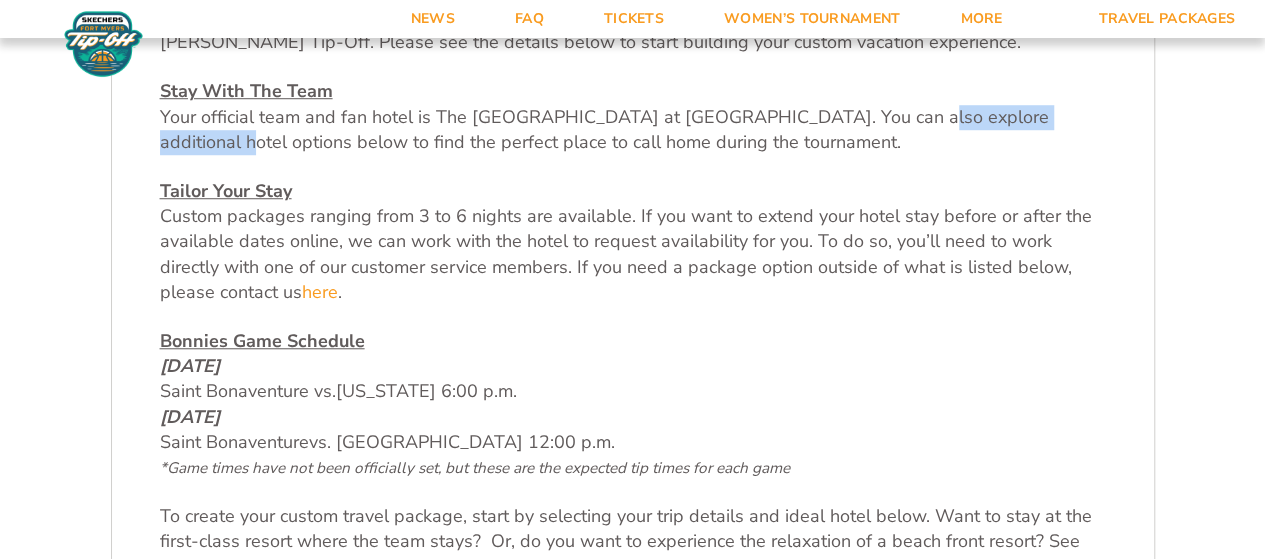 drag, startPoint x: 287, startPoint y: 141, endPoint x: 781, endPoint y: 155, distance: 494.19833 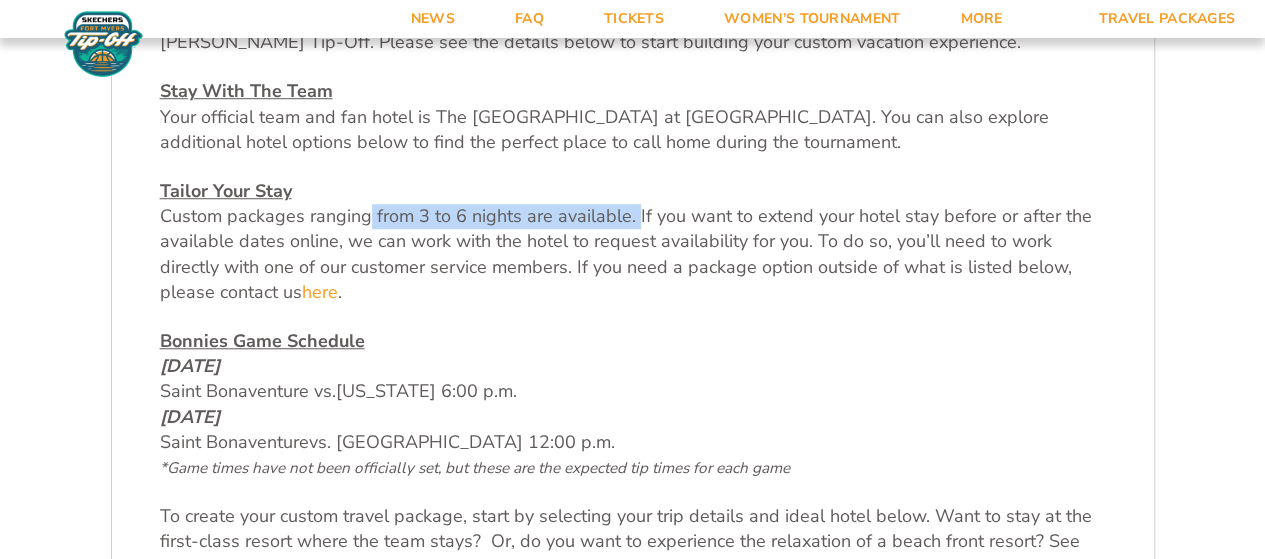 drag, startPoint x: 362, startPoint y: 219, endPoint x: 638, endPoint y: 220, distance: 276.0018 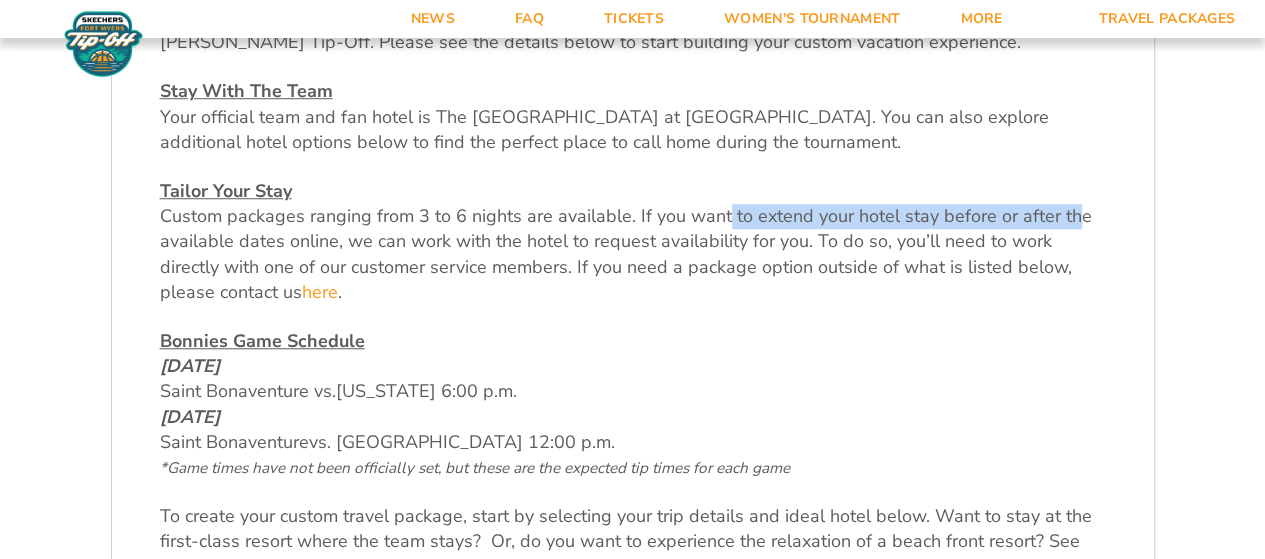 drag, startPoint x: 724, startPoint y: 219, endPoint x: 1065, endPoint y: 215, distance: 341.02347 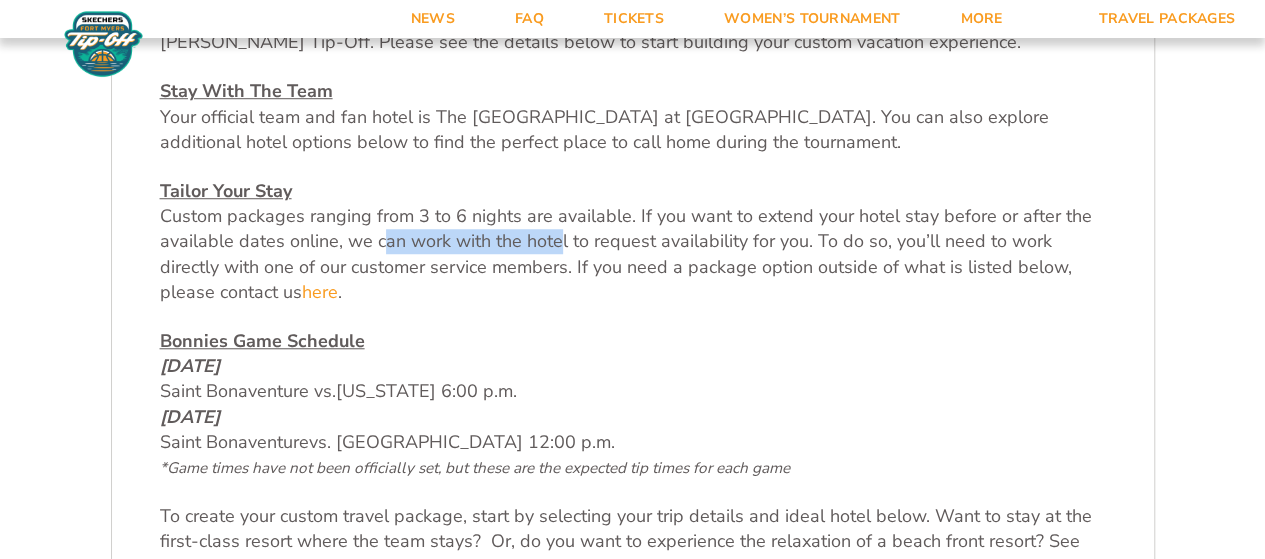 drag, startPoint x: 383, startPoint y: 239, endPoint x: 554, endPoint y: 241, distance: 171.01169 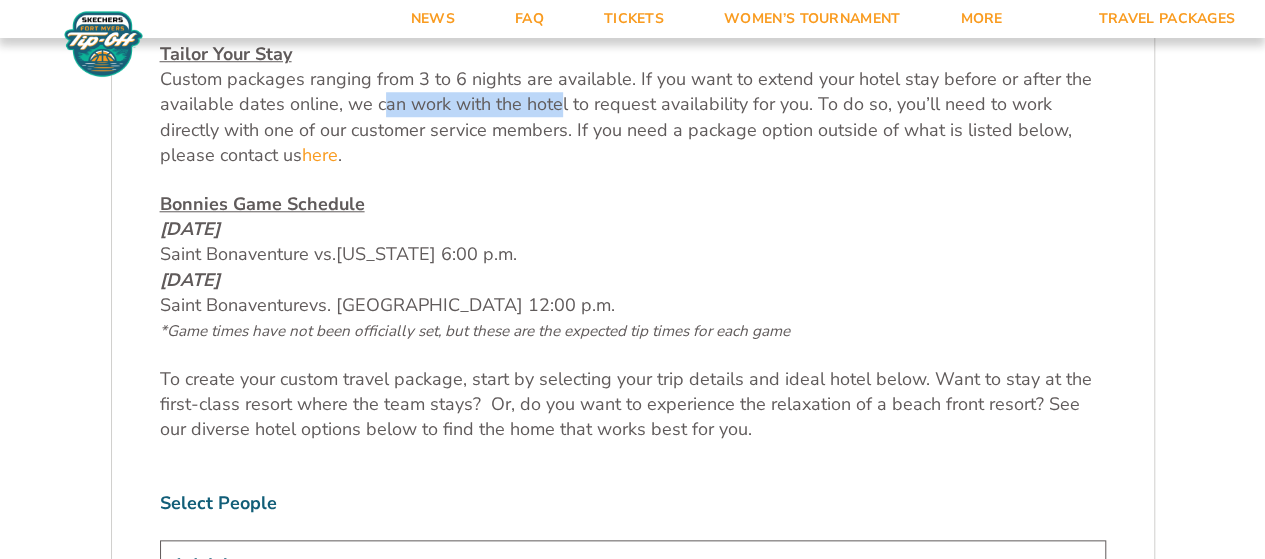 scroll, scrollTop: 900, scrollLeft: 0, axis: vertical 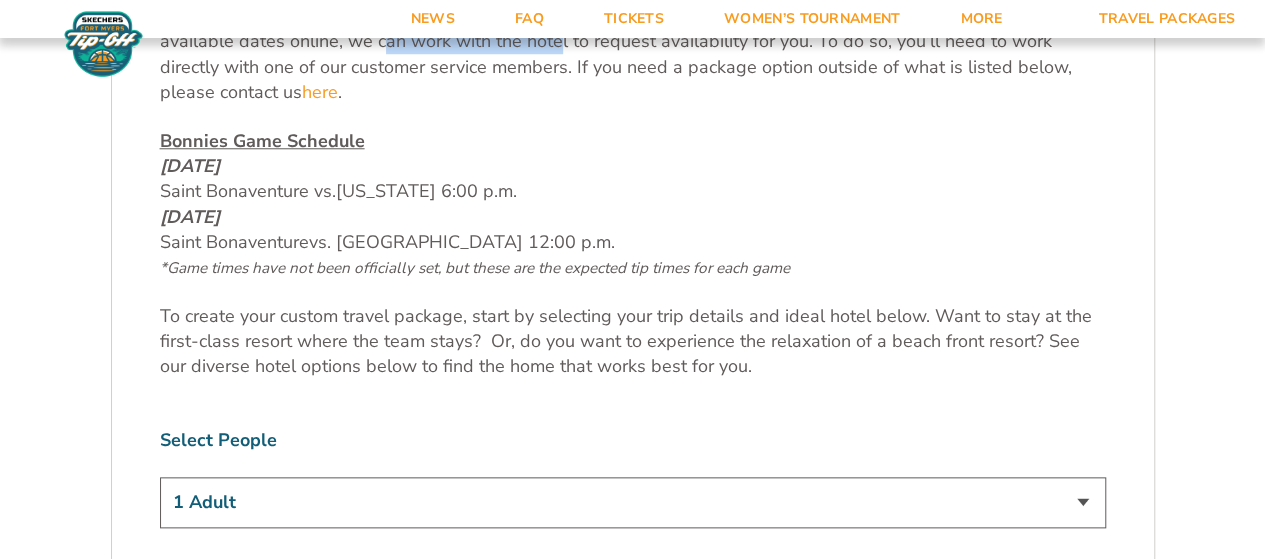 drag, startPoint x: 160, startPoint y: 188, endPoint x: 546, endPoint y: 189, distance: 386.00128 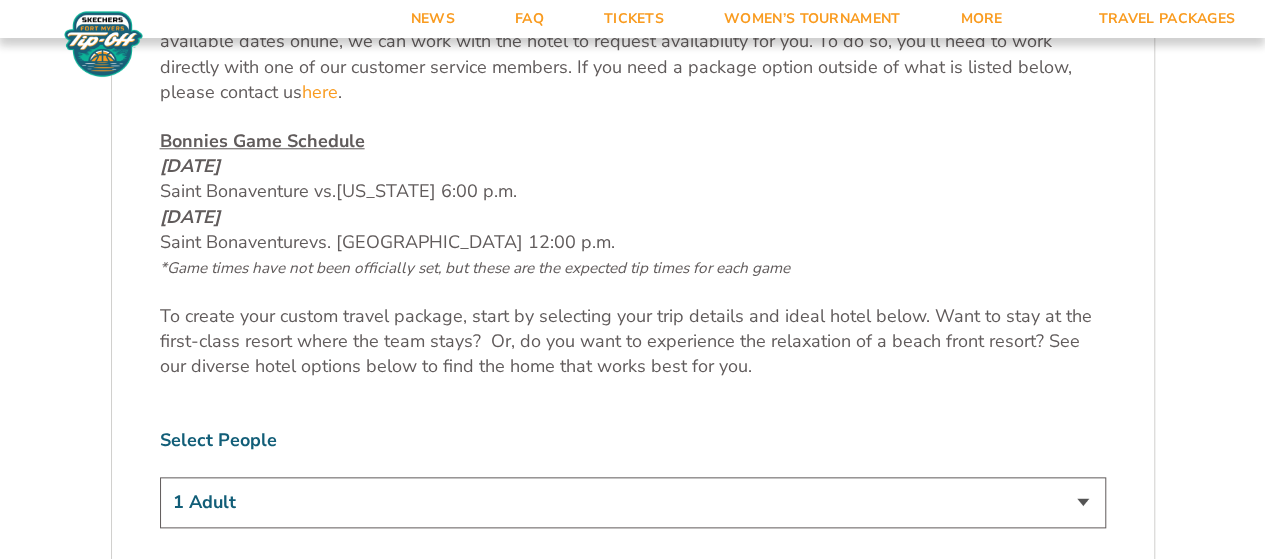 click on "Bonnies Game Schedule
[DATE]
Saint Bonaventure   vs.  [US_STATE] 6:00 p.m.
[DATE]
Saint Bonaventure  vs.   [GEOGRAPHIC_DATA] 12:00 p.m.
*Game times have not been officially set, but these are the expected tip times for each game" at bounding box center [633, 204] 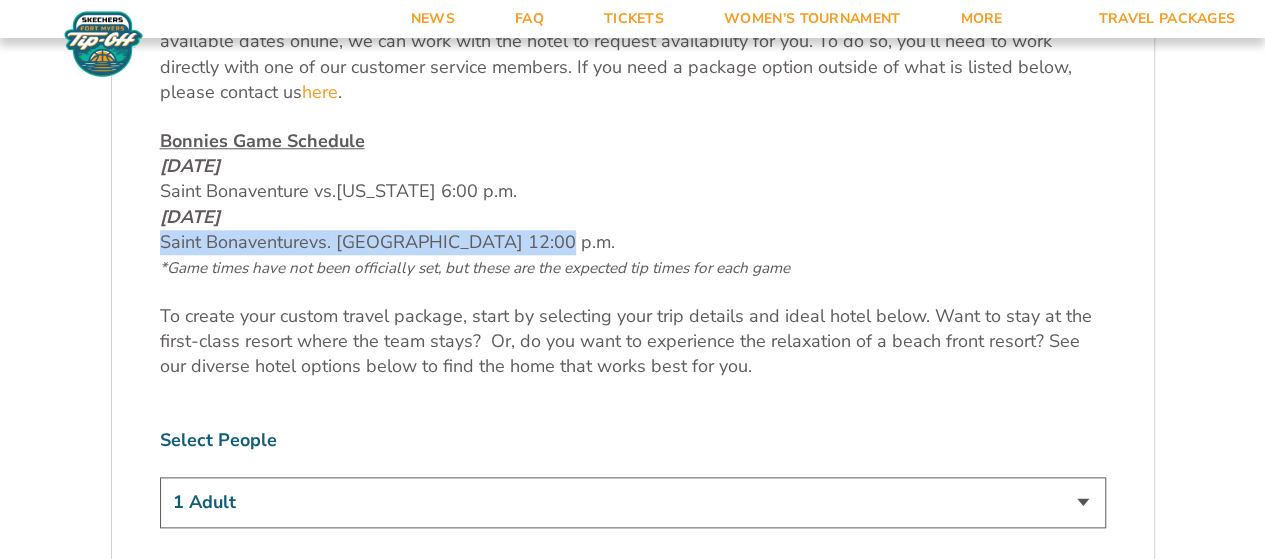 drag, startPoint x: 160, startPoint y: 245, endPoint x: 524, endPoint y: 242, distance: 364.01236 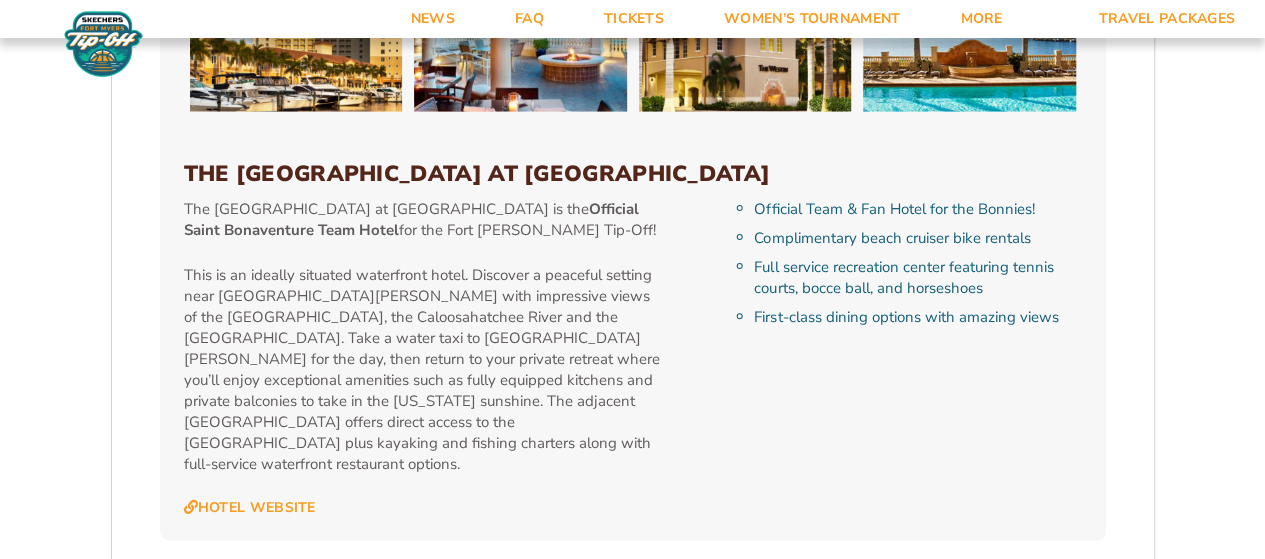scroll, scrollTop: 2100, scrollLeft: 0, axis: vertical 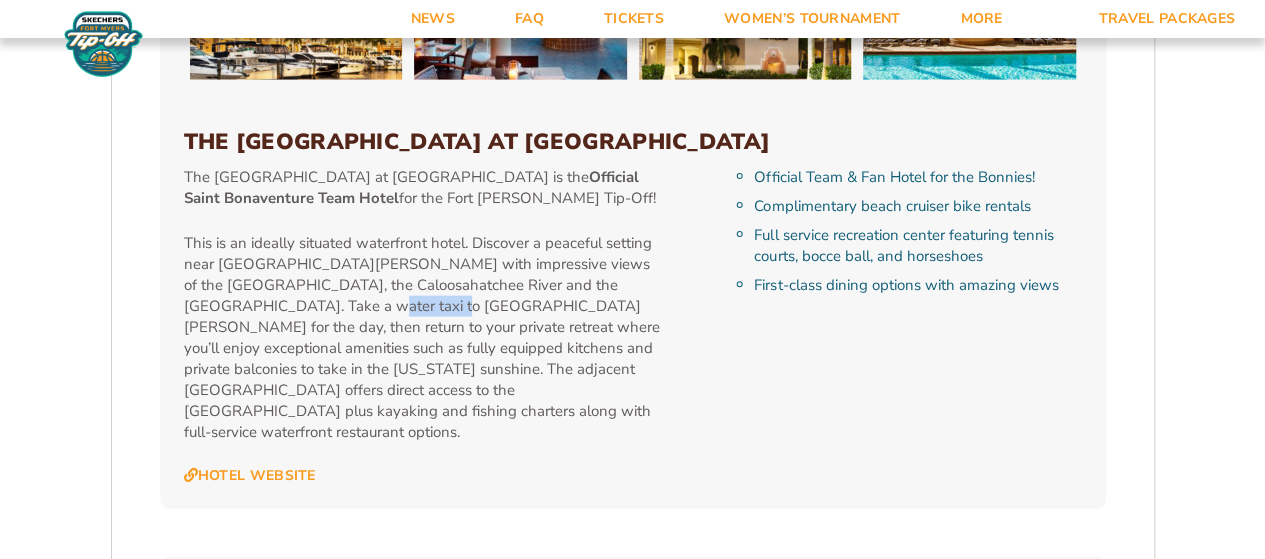 drag, startPoint x: 241, startPoint y: 301, endPoint x: 316, endPoint y: 302, distance: 75.00667 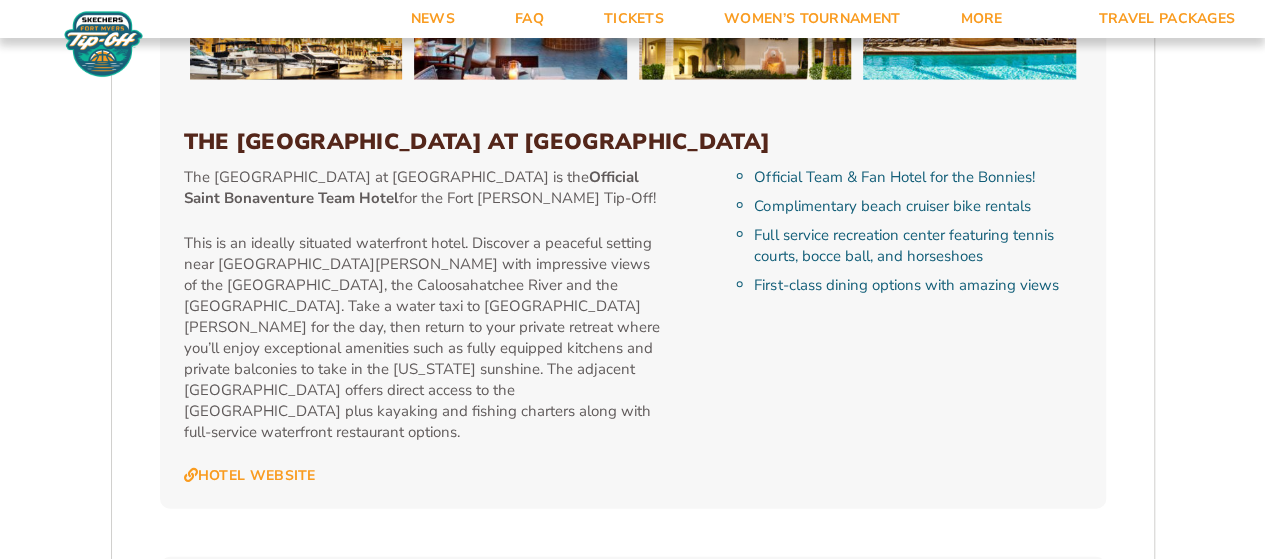 click on "This is an ideally situated waterfront hotel. Discover a peaceful setting near [GEOGRAPHIC_DATA][PERSON_NAME] with impressive views of the [GEOGRAPHIC_DATA], the Caloosahatchee River and the [GEOGRAPHIC_DATA]. Take a water taxi to [GEOGRAPHIC_DATA][PERSON_NAME] for the day, then return to your private retreat where you’ll enjoy exceptional amenities such as fully equipped kitchens and private balconies to take in the [US_STATE] sunshine. The adjacent [GEOGRAPHIC_DATA] offers direct access to the [GEOGRAPHIC_DATA] plus kayaking and fishing charters along with full-service waterfront restaurant options." at bounding box center [423, 338] 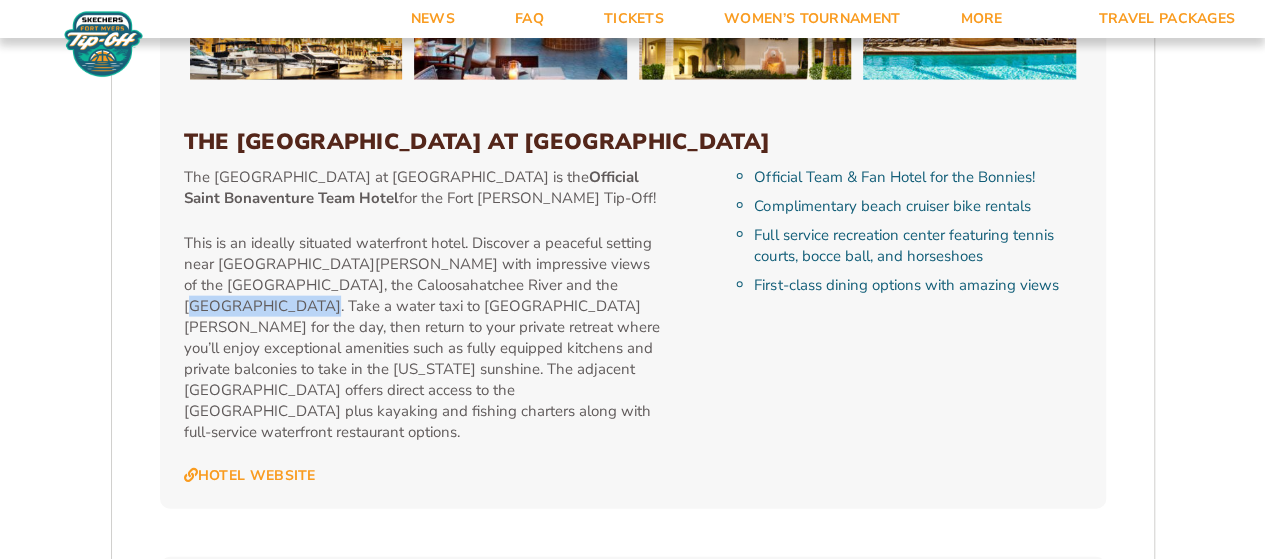 drag, startPoint x: 549, startPoint y: 287, endPoint x: 655, endPoint y: 287, distance: 106 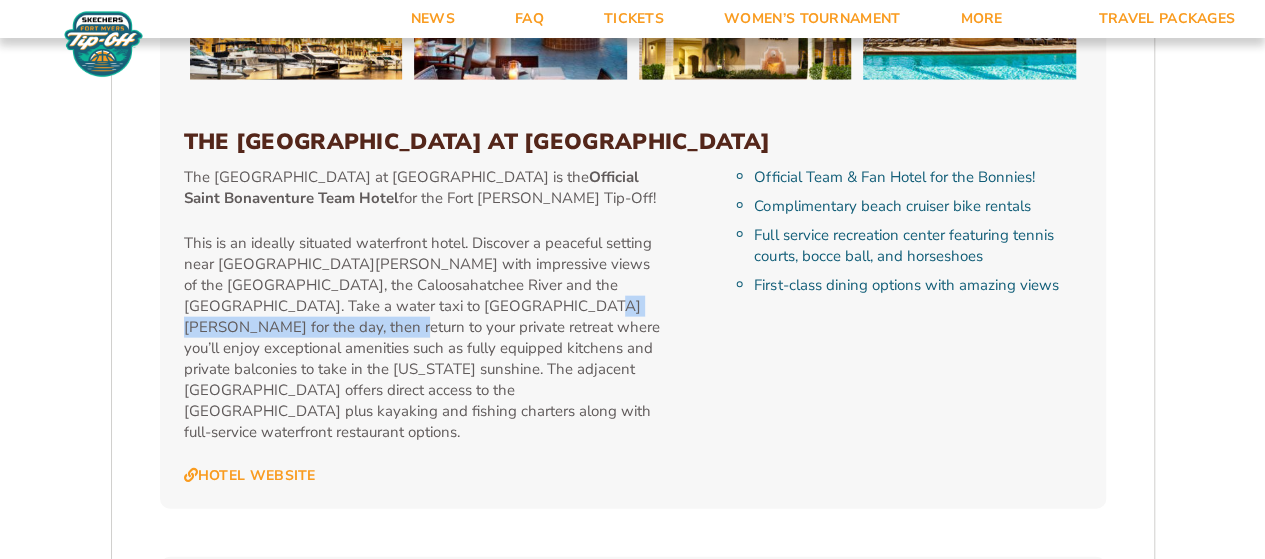 drag, startPoint x: 425, startPoint y: 307, endPoint x: 653, endPoint y: 307, distance: 228 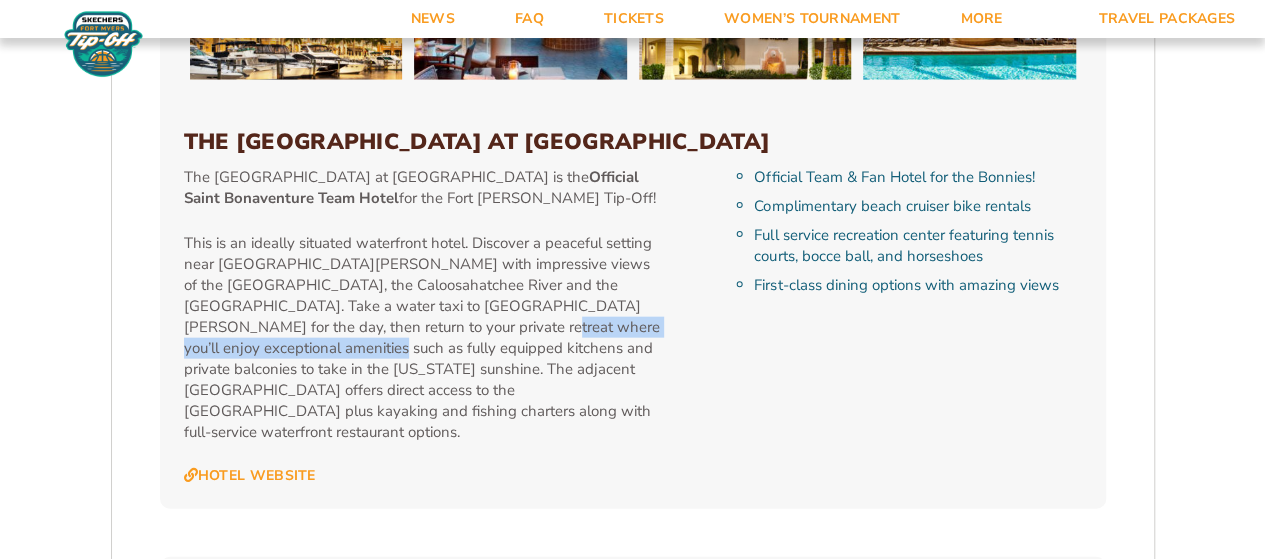 drag, startPoint x: 334, startPoint y: 328, endPoint x: 642, endPoint y: 327, distance: 308.00162 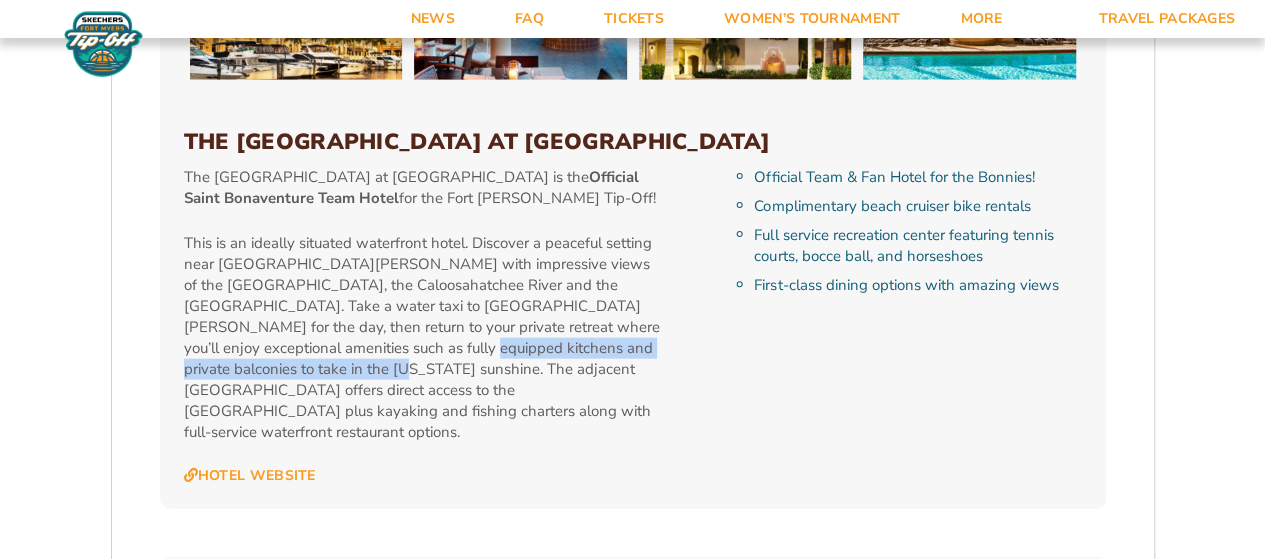 drag, startPoint x: 265, startPoint y: 348, endPoint x: 645, endPoint y: 349, distance: 380.0013 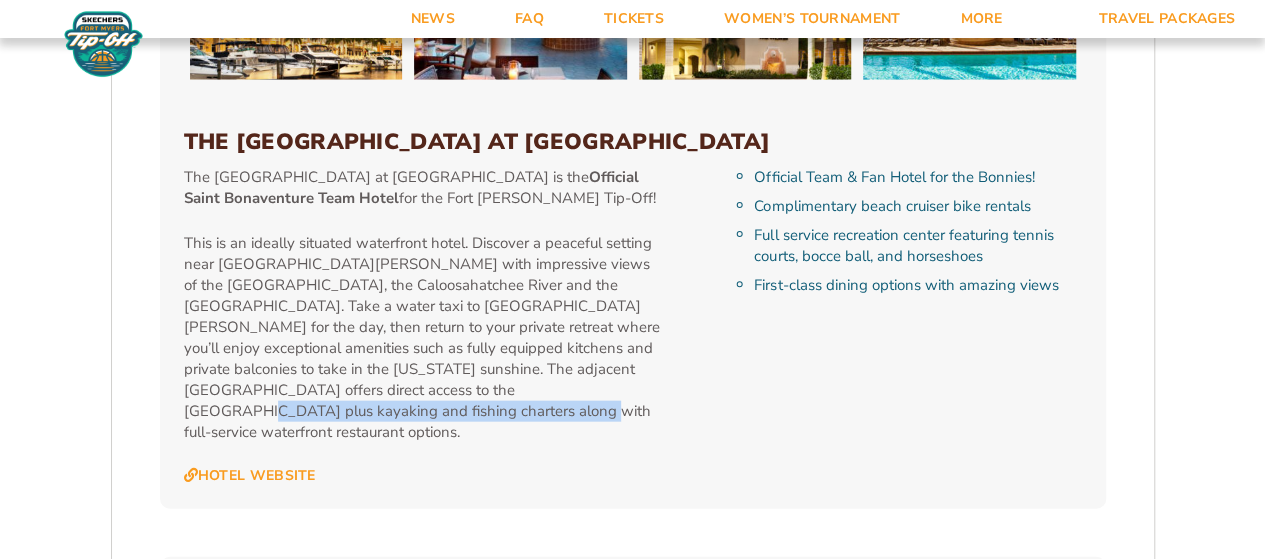 drag, startPoint x: 292, startPoint y: 392, endPoint x: 495, endPoint y: 372, distance: 203.98285 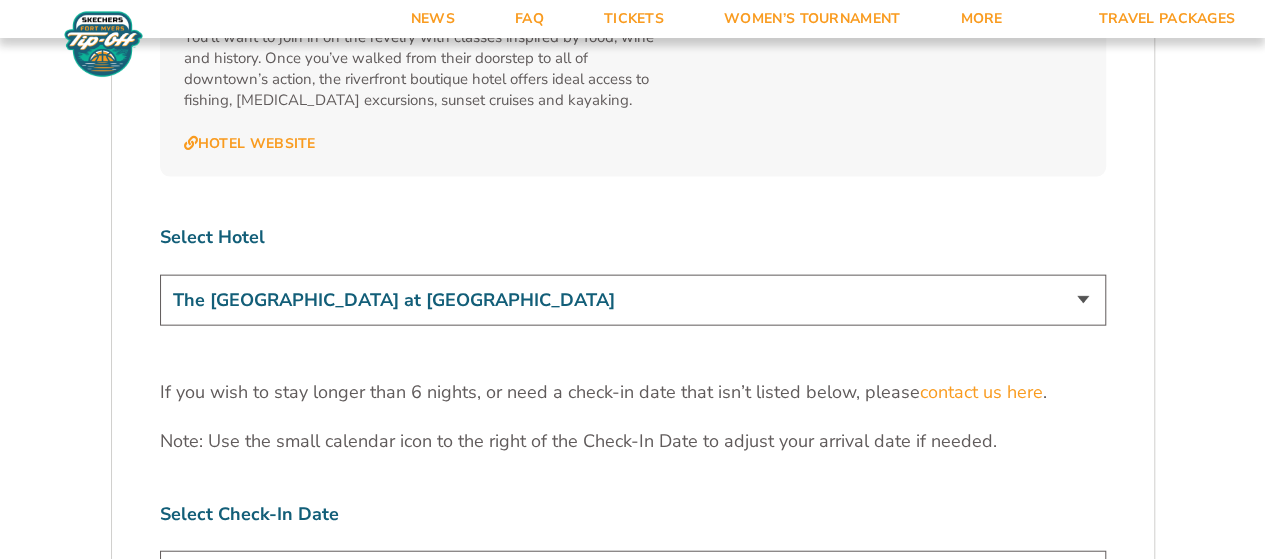 scroll, scrollTop: 6000, scrollLeft: 0, axis: vertical 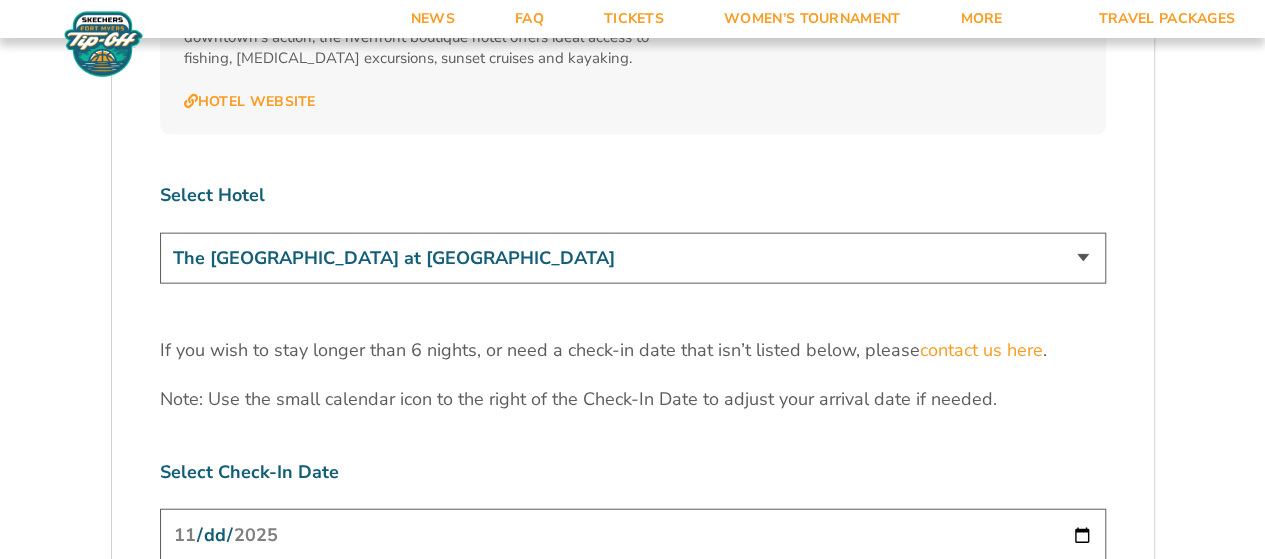 click on "The [GEOGRAPHIC_DATA] at [GEOGRAPHIC_DATA] [GEOGRAPHIC_DATA] [GEOGRAPHIC_DATA], Autograph Collection" at bounding box center [633, 258] 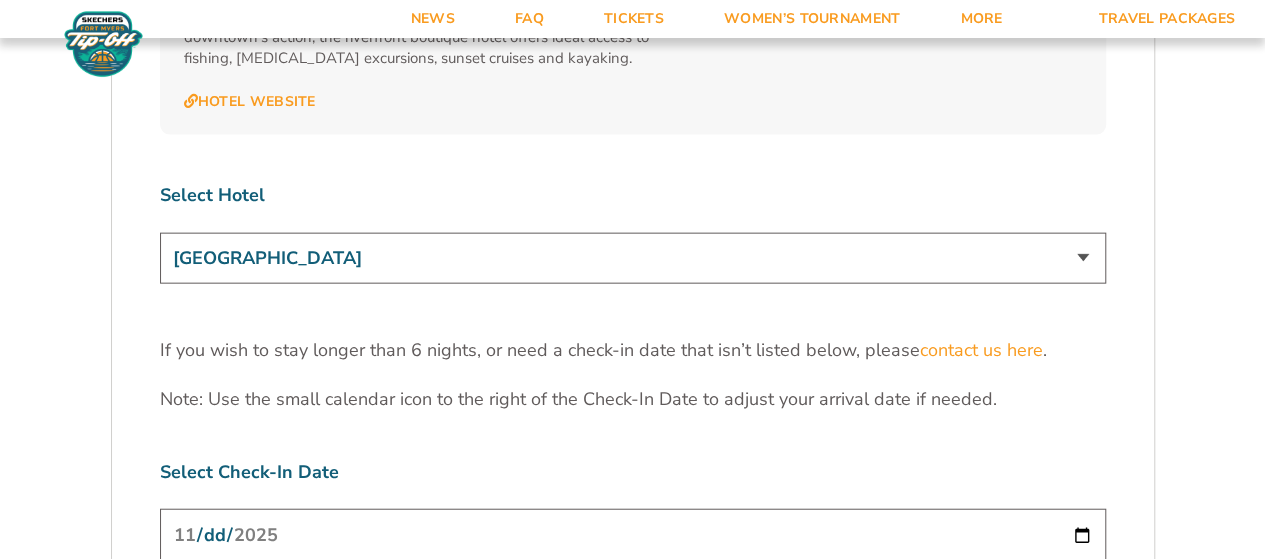 click on "The [GEOGRAPHIC_DATA] at [GEOGRAPHIC_DATA] [GEOGRAPHIC_DATA] [GEOGRAPHIC_DATA], Autograph Collection" at bounding box center [633, 258] 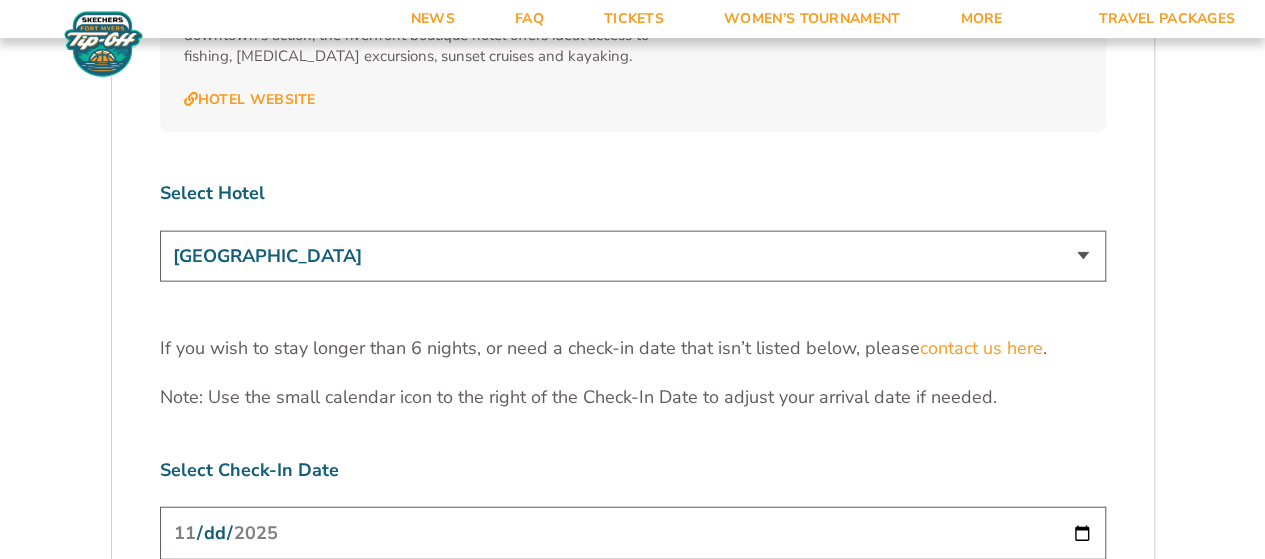 scroll, scrollTop: 5900, scrollLeft: 0, axis: vertical 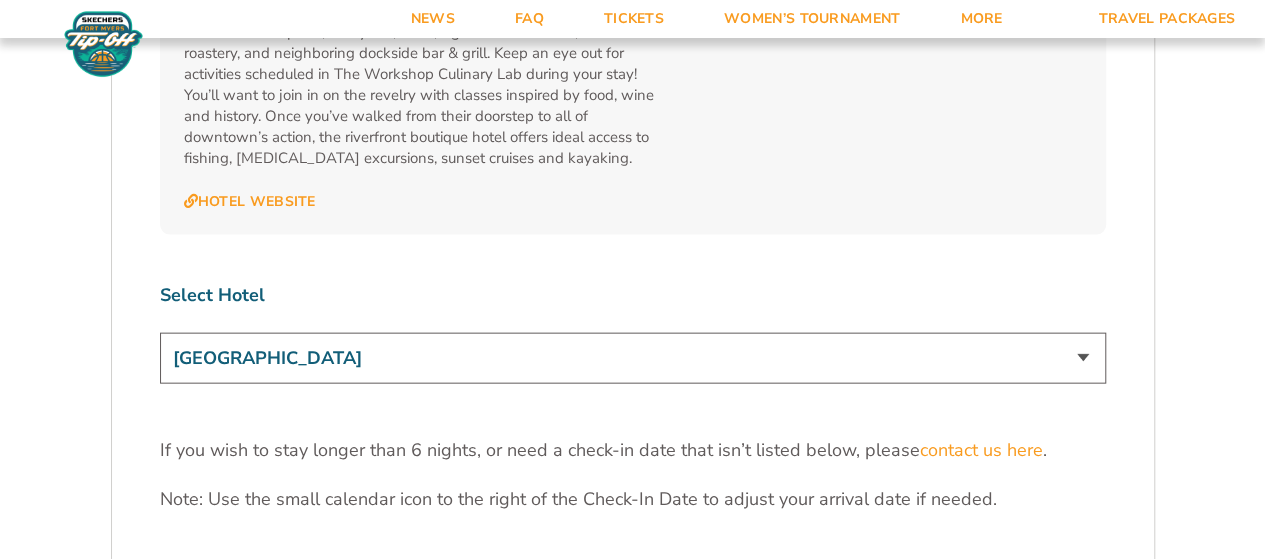 click on "The [GEOGRAPHIC_DATA] at [GEOGRAPHIC_DATA] [GEOGRAPHIC_DATA] [GEOGRAPHIC_DATA], Autograph Collection" at bounding box center (633, 358) 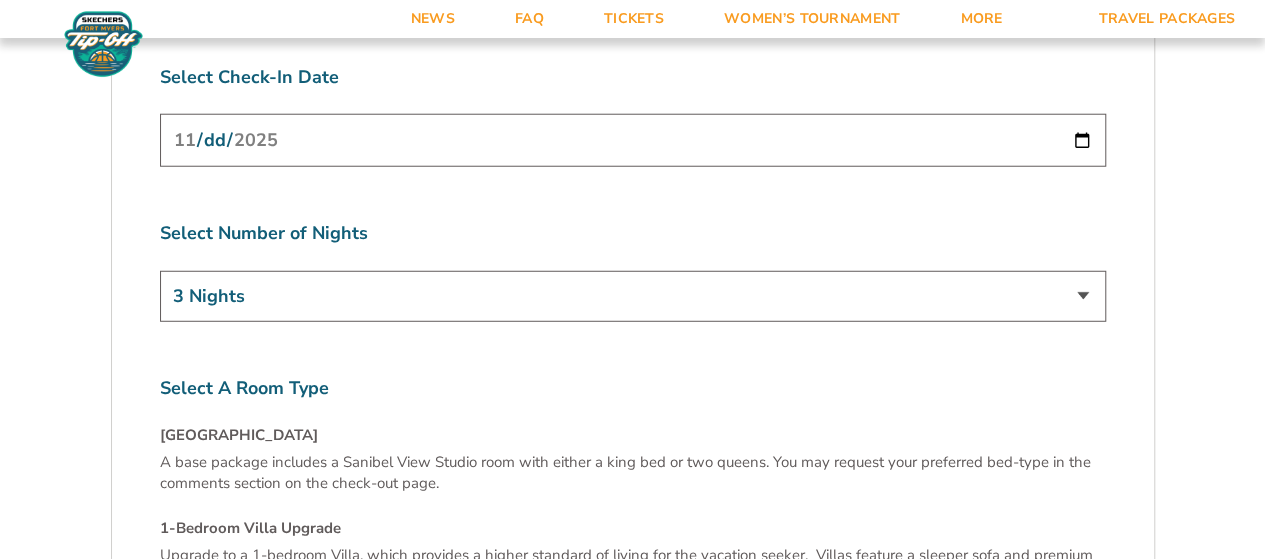 scroll, scrollTop: 6400, scrollLeft: 0, axis: vertical 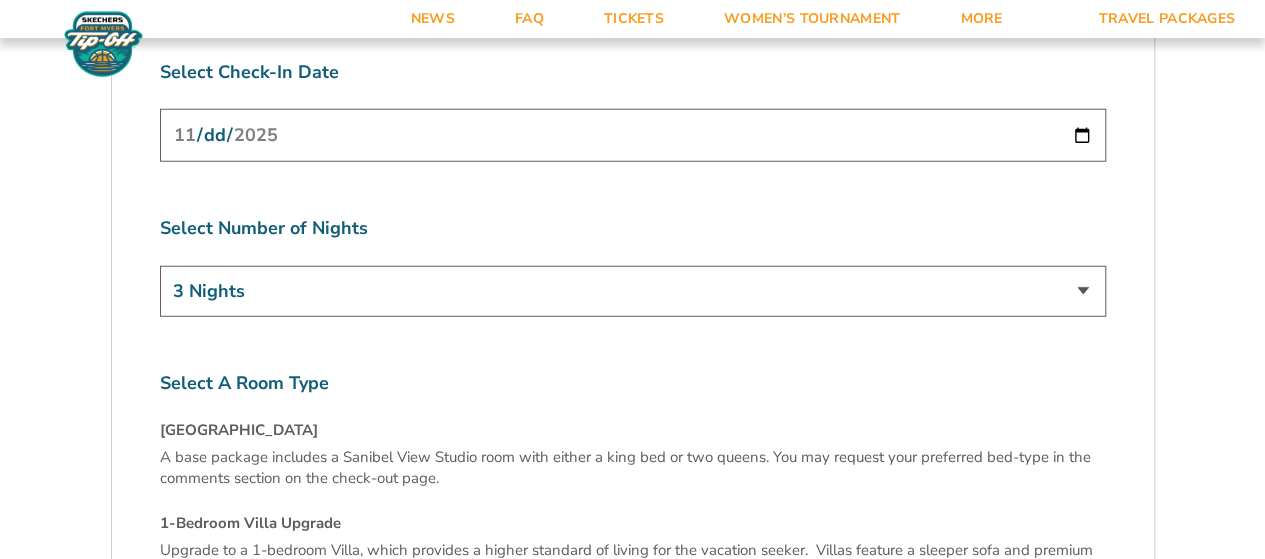 click on "3 Nights
4 Nights
5 Nights
6 Nights" at bounding box center [633, 291] 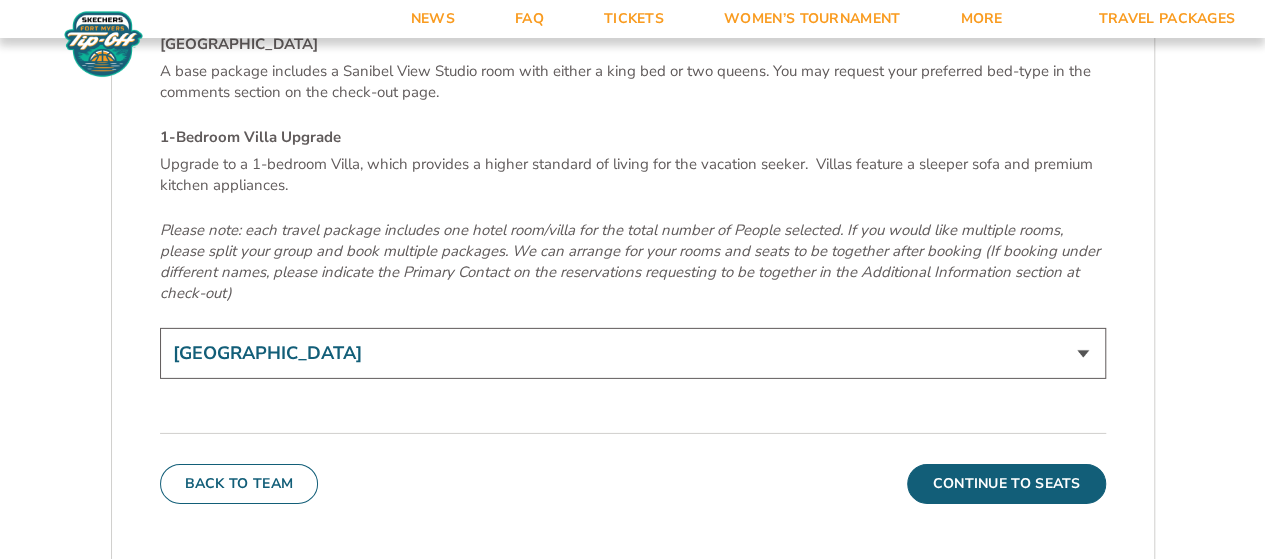 scroll, scrollTop: 6800, scrollLeft: 0, axis: vertical 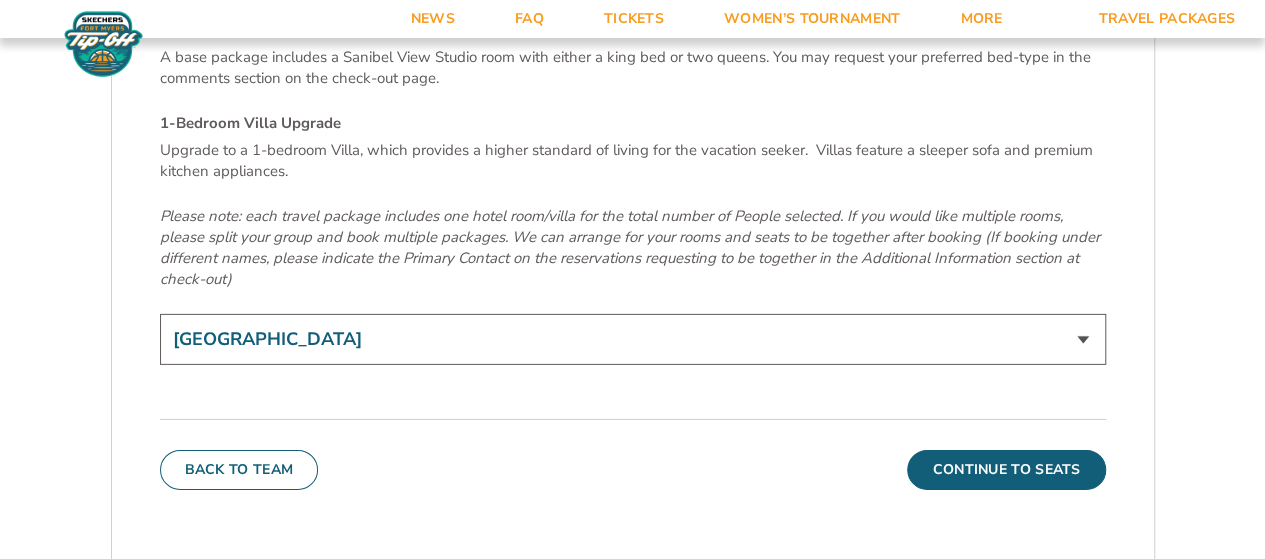 click on "[GEOGRAPHIC_DATA] 1-Bedroom Villa Upgrade (+$165 per night)" at bounding box center [633, 339] 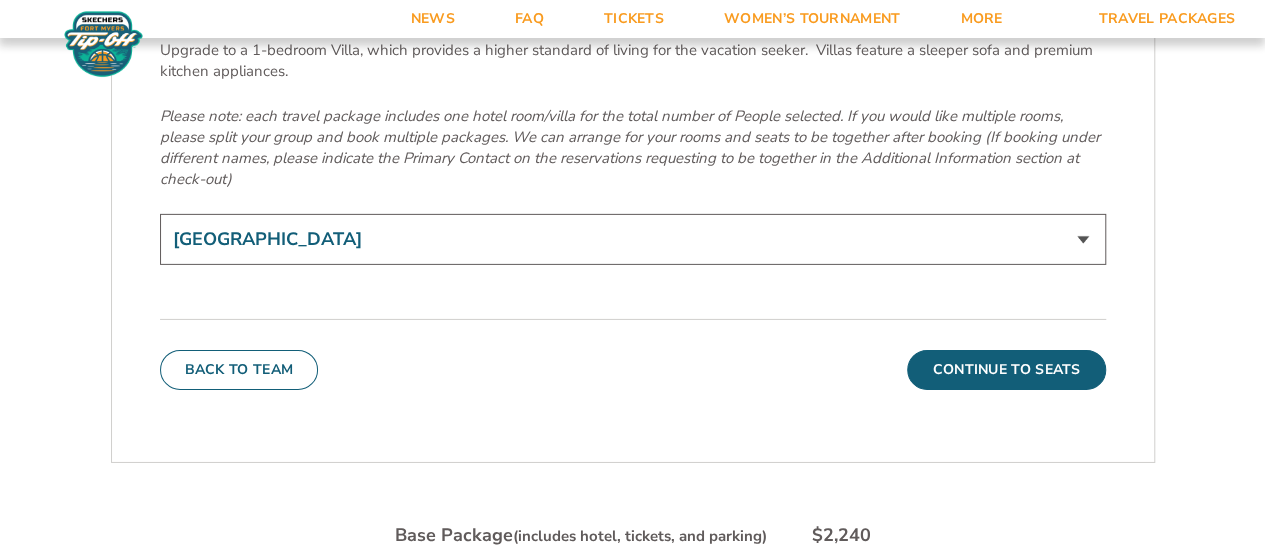 scroll, scrollTop: 7100, scrollLeft: 0, axis: vertical 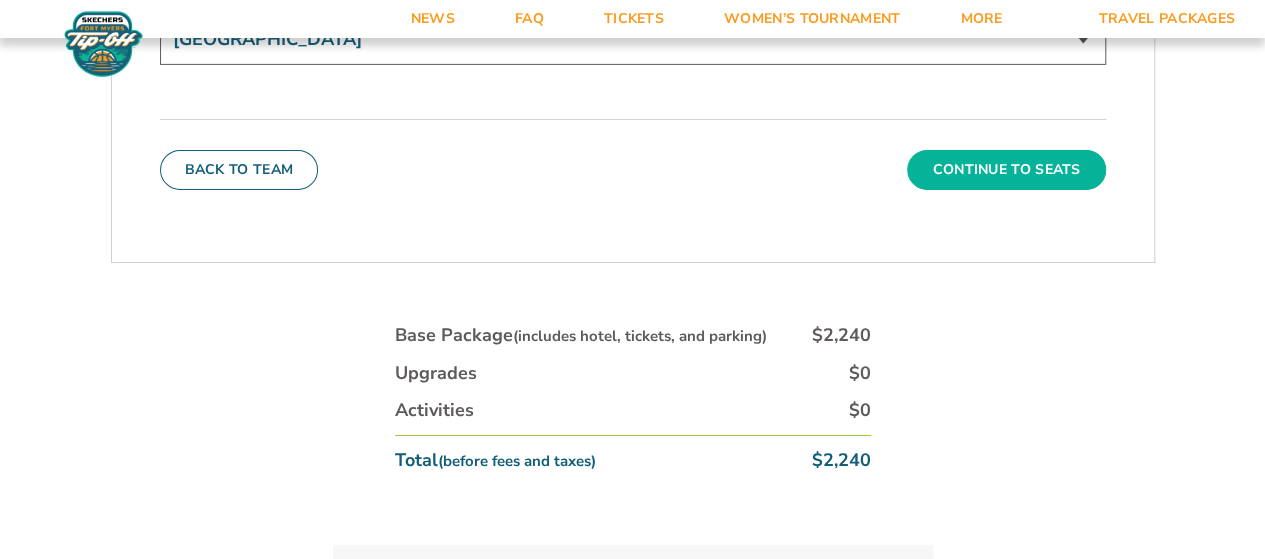 click on "Continue To Seats" at bounding box center (1006, 170) 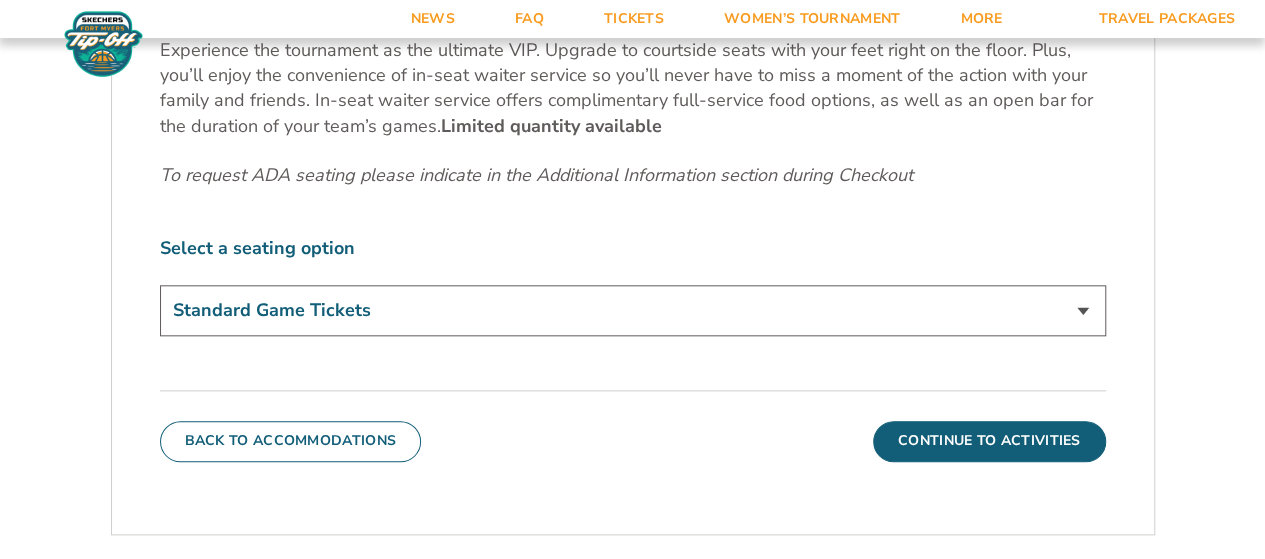 scroll, scrollTop: 964, scrollLeft: 0, axis: vertical 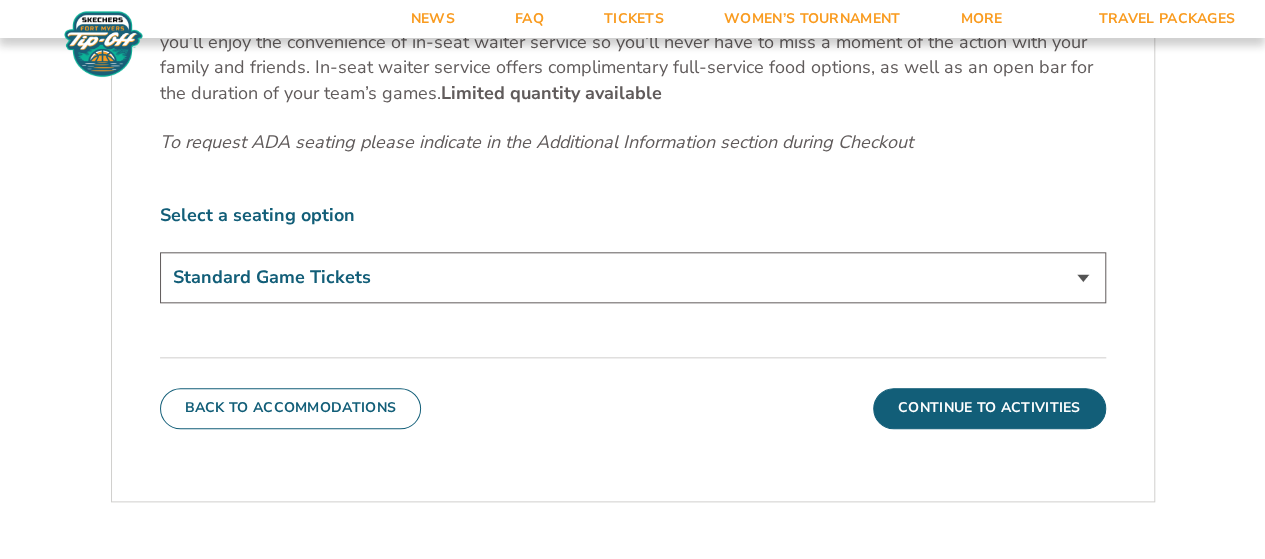 click on "Standard Game Tickets
Midcourt Seat Upgrade (+$100 per person)
Courtside Seat + Waiter Service Upgrade (+$590 per person)" at bounding box center [633, 277] 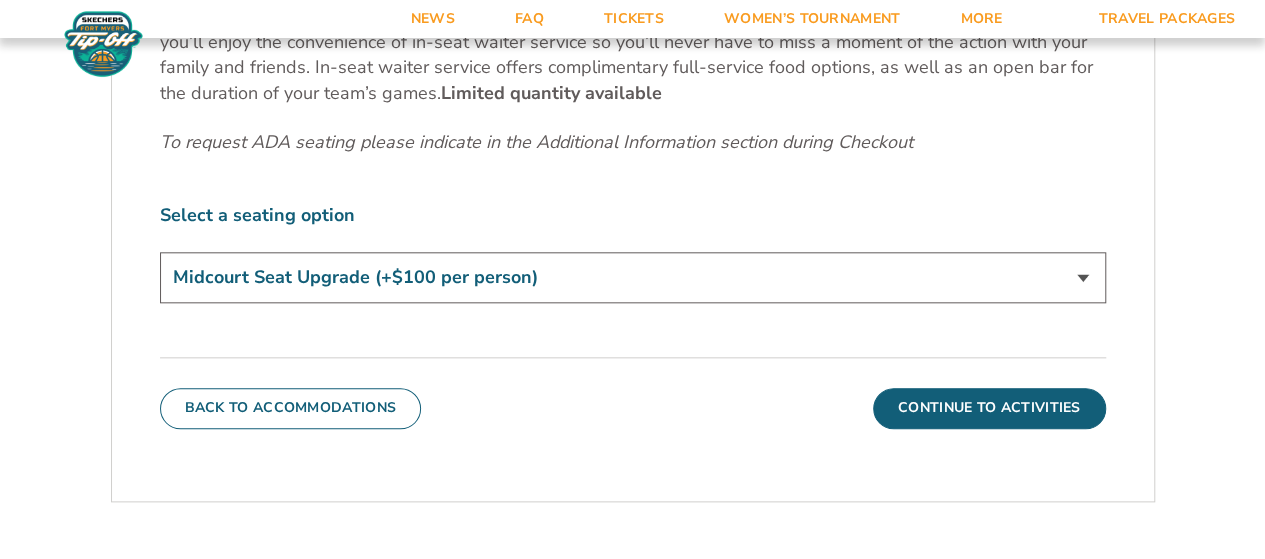 click on "Standard Game Tickets
Midcourt Seat Upgrade (+$100 per person)
Courtside Seat + Waiter Service Upgrade (+$590 per person)" at bounding box center (633, 277) 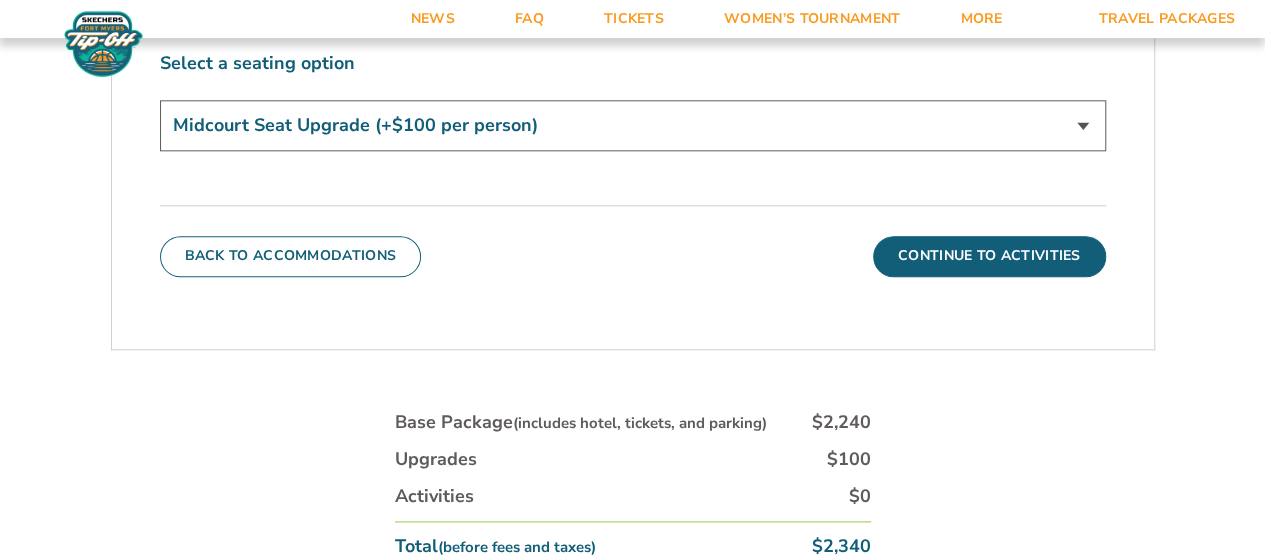 scroll, scrollTop: 1164, scrollLeft: 0, axis: vertical 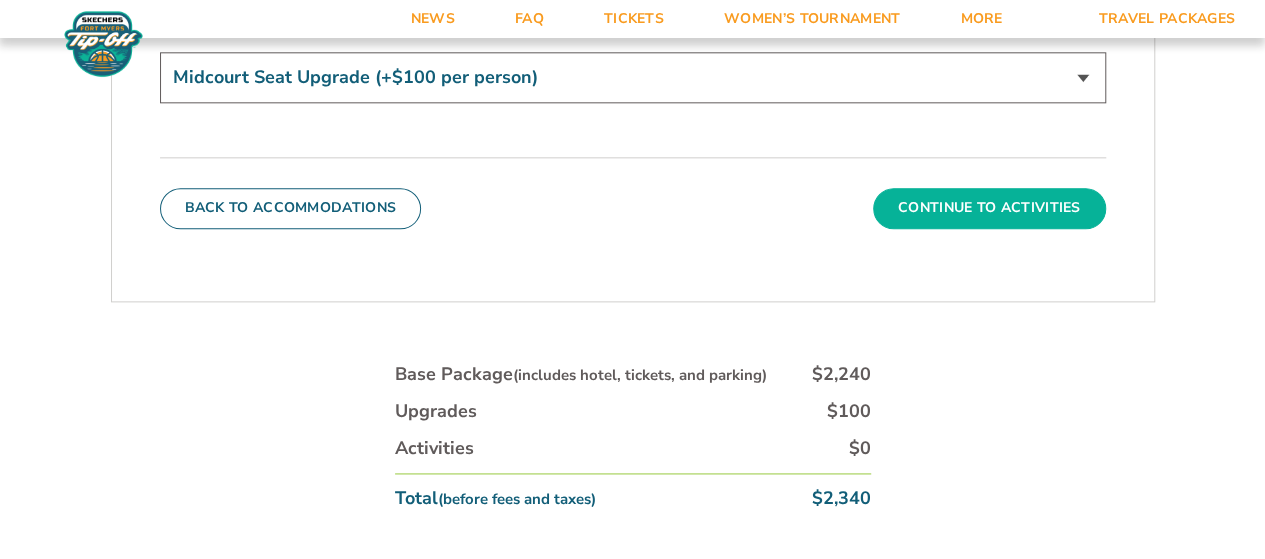 click on "Continue To Activities" at bounding box center (989, 208) 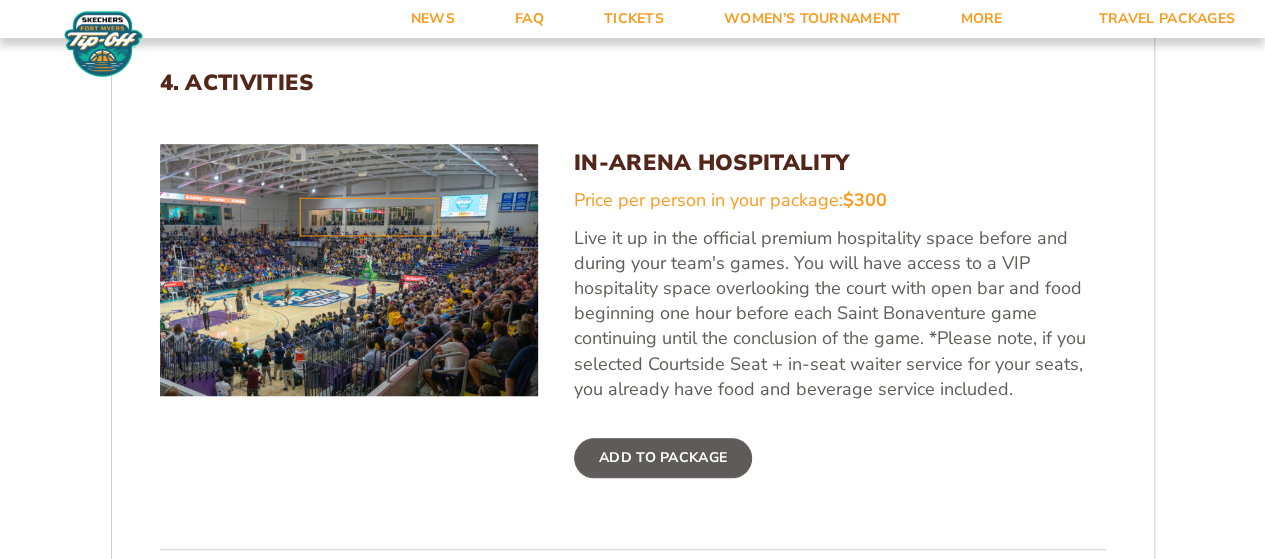 scroll, scrollTop: 664, scrollLeft: 0, axis: vertical 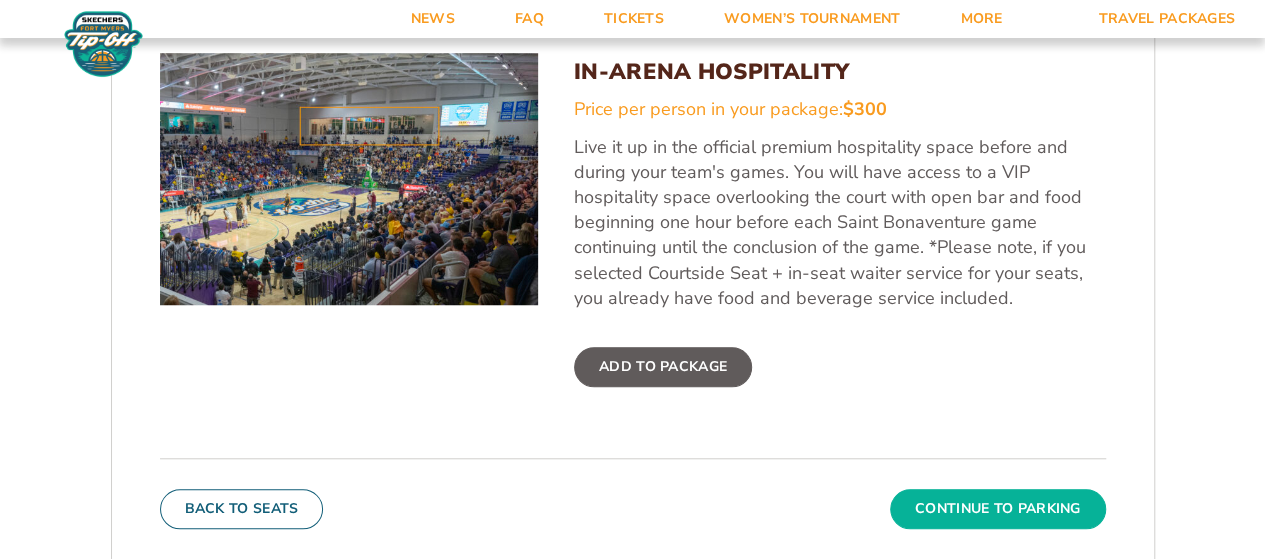 click on "Continue To Parking" at bounding box center (998, 509) 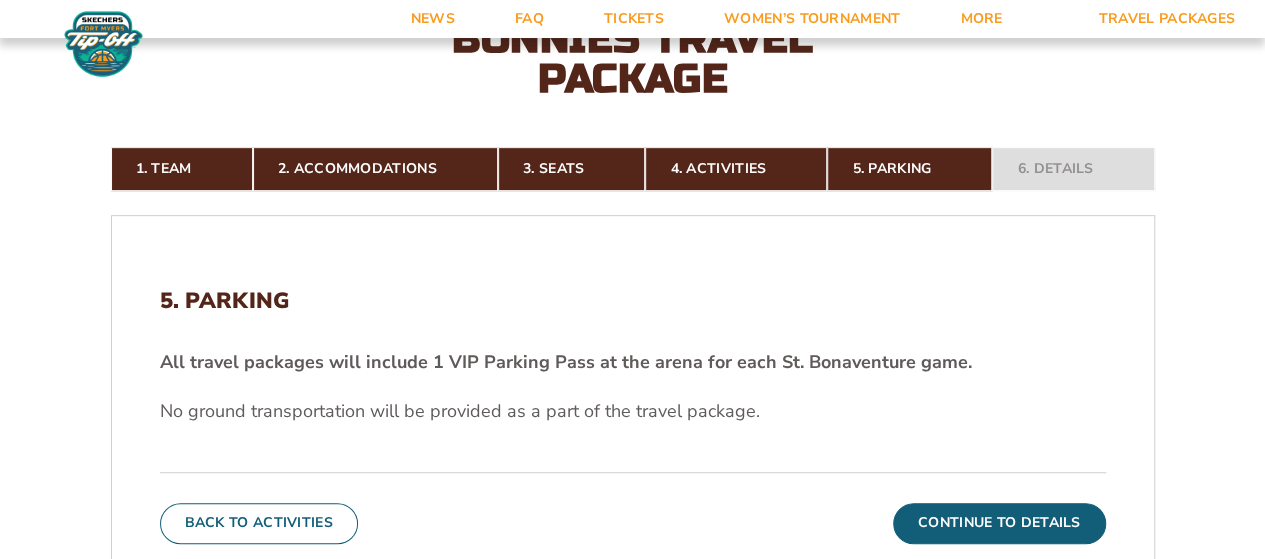 scroll, scrollTop: 464, scrollLeft: 0, axis: vertical 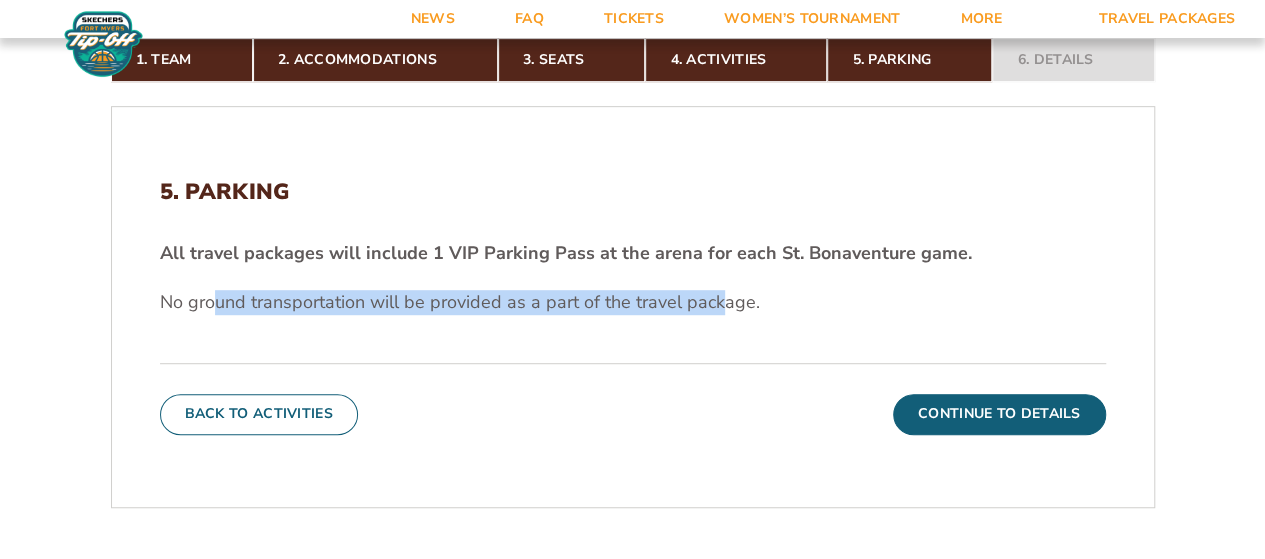 drag, startPoint x: 212, startPoint y: 299, endPoint x: 716, endPoint y: 305, distance: 504.0357 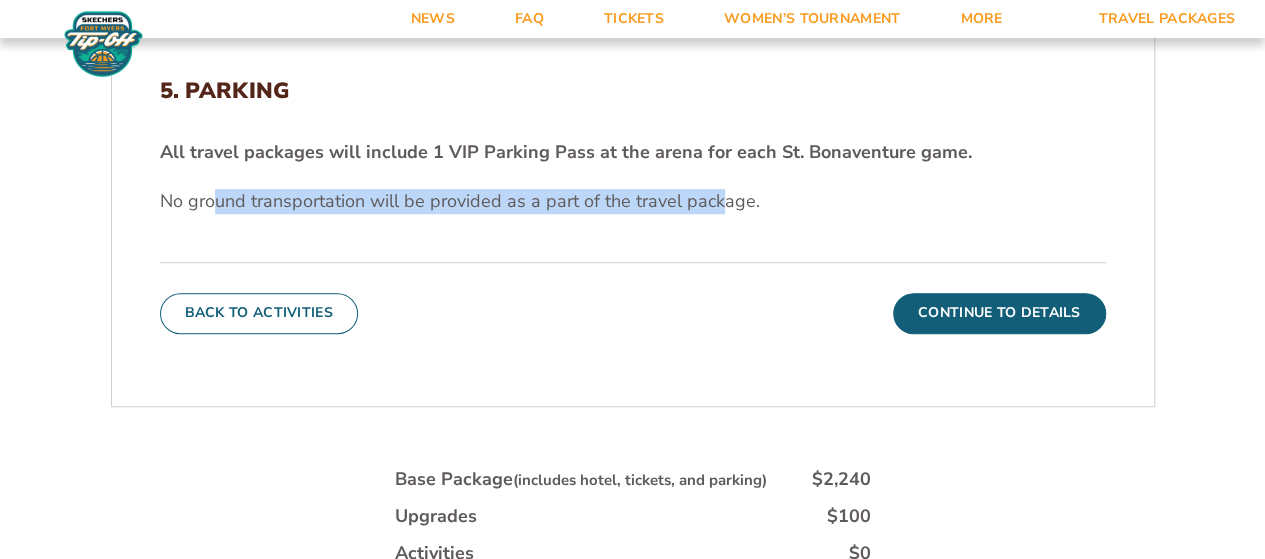 scroll, scrollTop: 764, scrollLeft: 0, axis: vertical 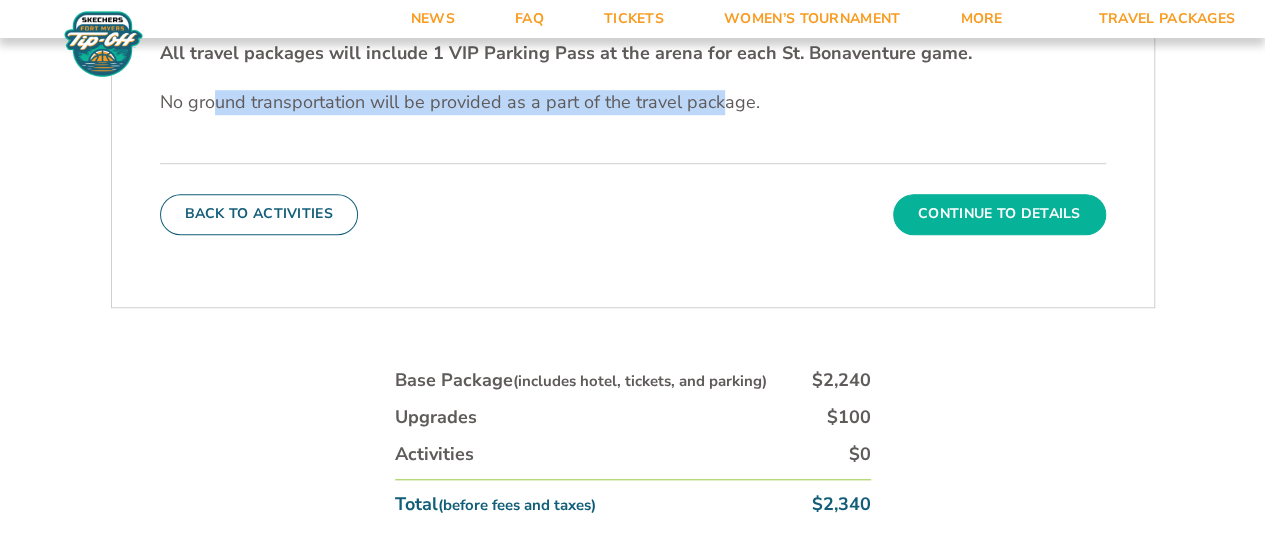 click on "Continue To Details" at bounding box center [999, 214] 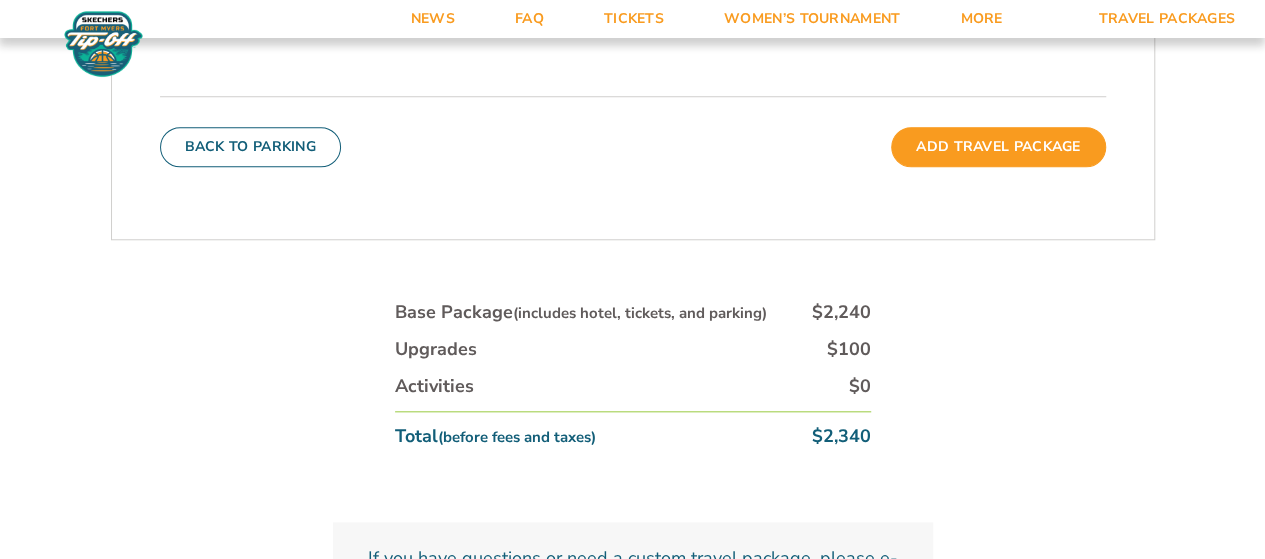 scroll, scrollTop: 864, scrollLeft: 0, axis: vertical 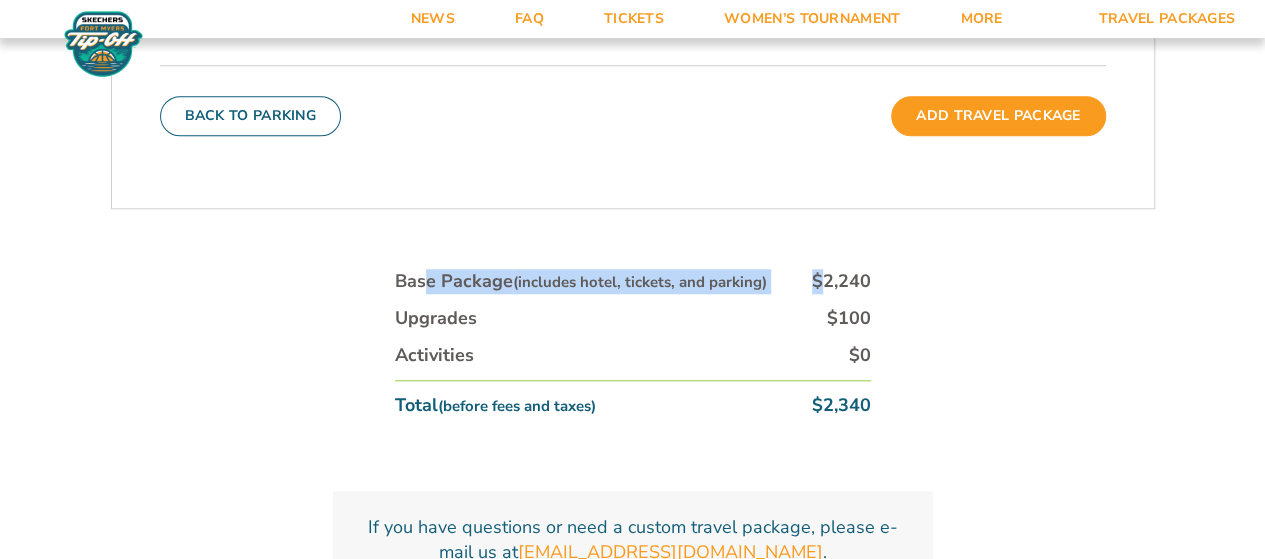 drag, startPoint x: 422, startPoint y: 271, endPoint x: 821, endPoint y: 283, distance: 399.18042 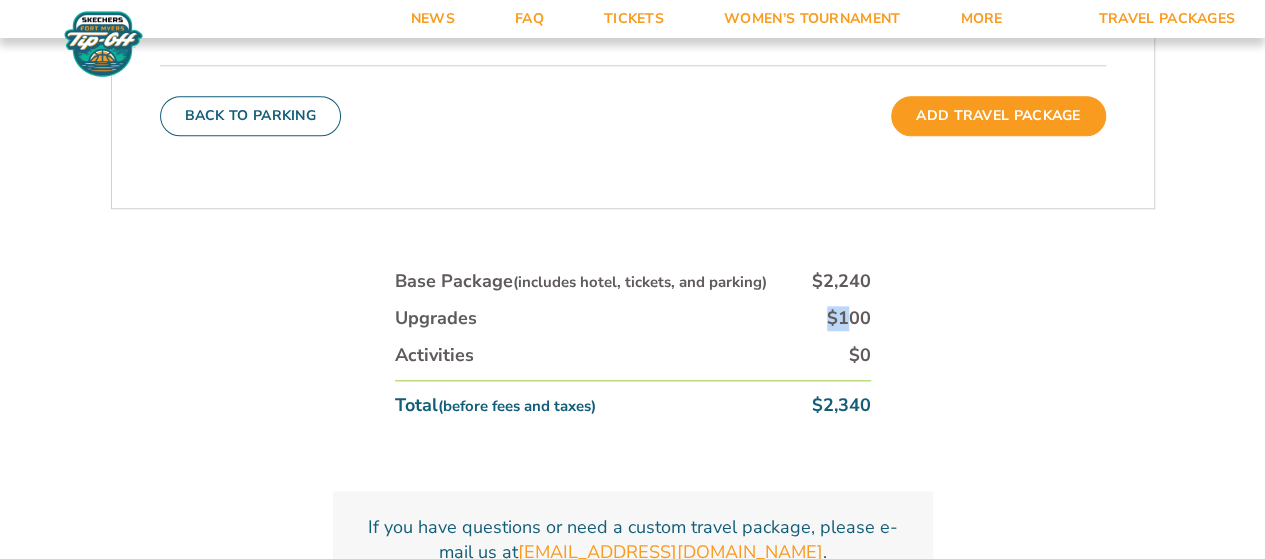 drag, startPoint x: 825, startPoint y: 311, endPoint x: 853, endPoint y: 311, distance: 28 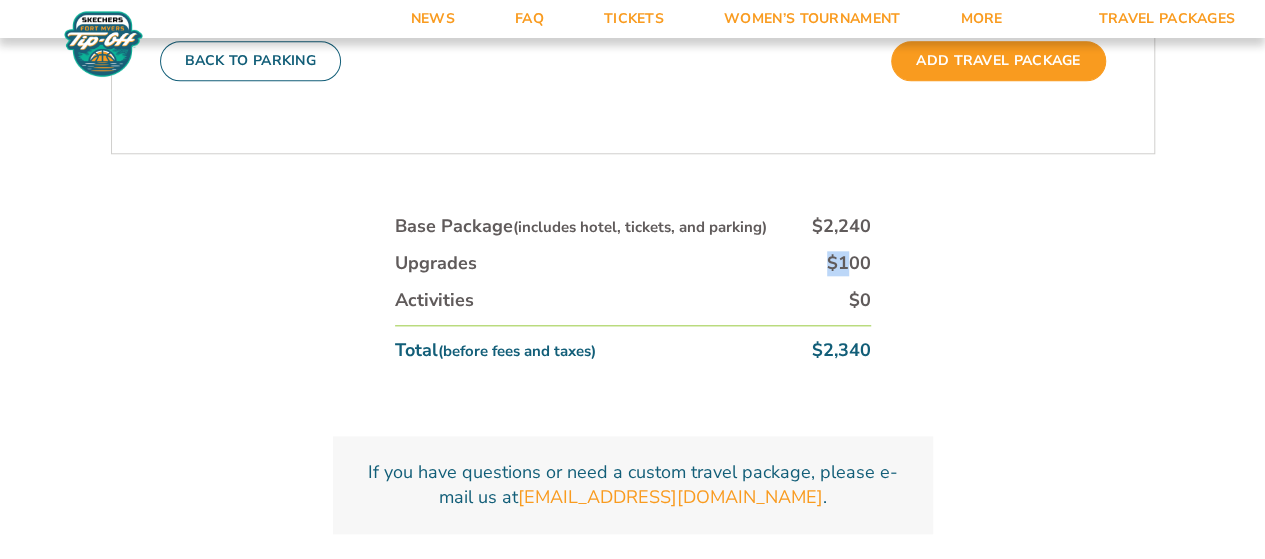 scroll, scrollTop: 1064, scrollLeft: 0, axis: vertical 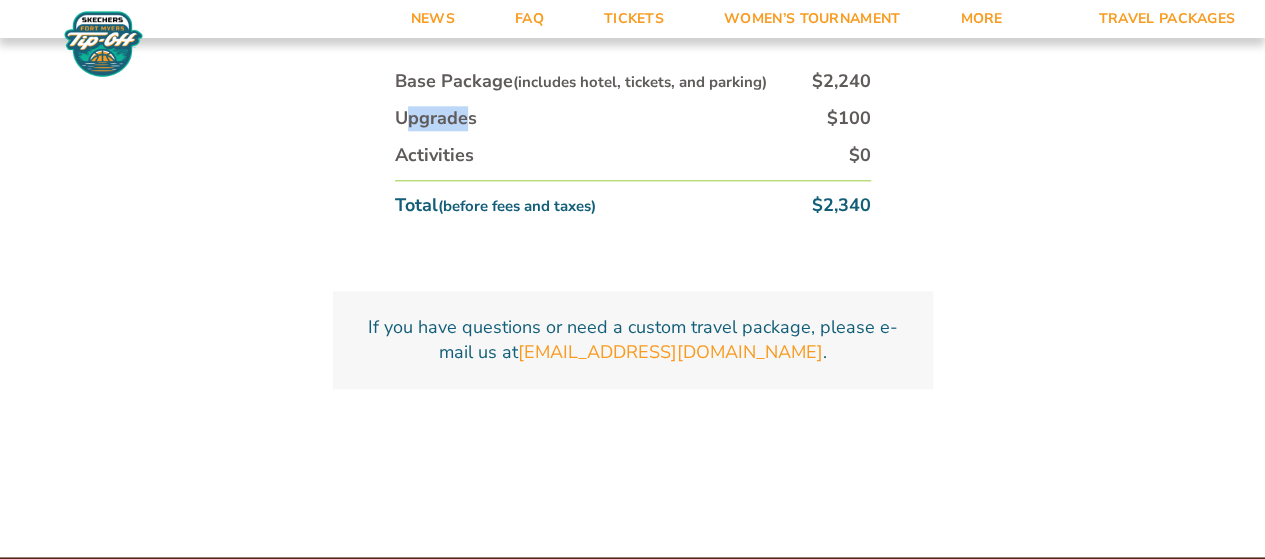 drag, startPoint x: 402, startPoint y: 115, endPoint x: 472, endPoint y: 117, distance: 70.028564 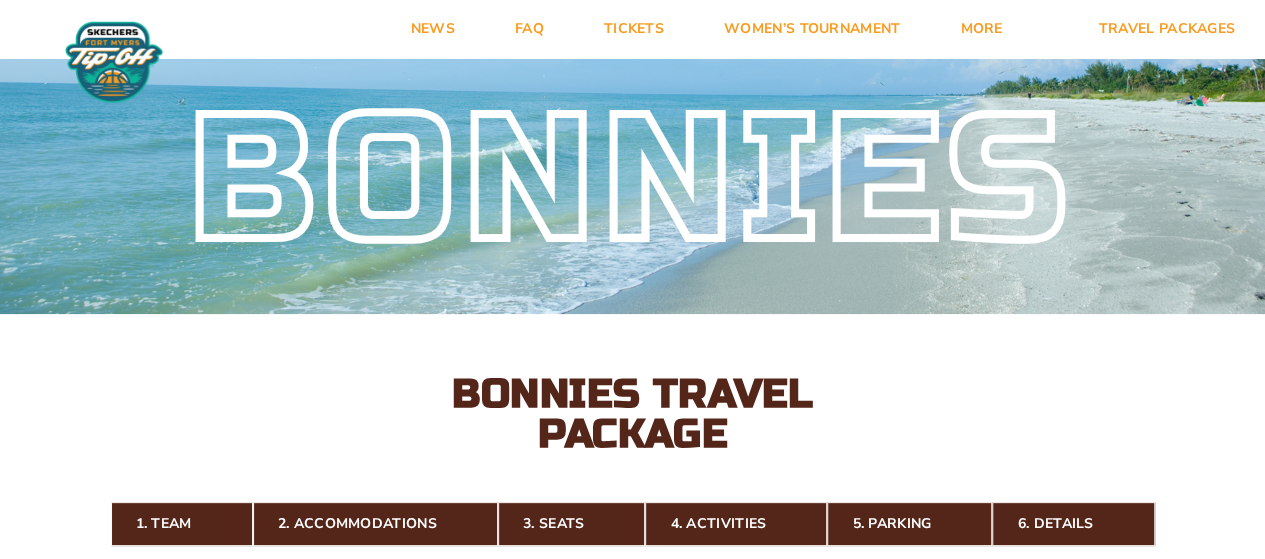 scroll, scrollTop: 0, scrollLeft: 0, axis: both 